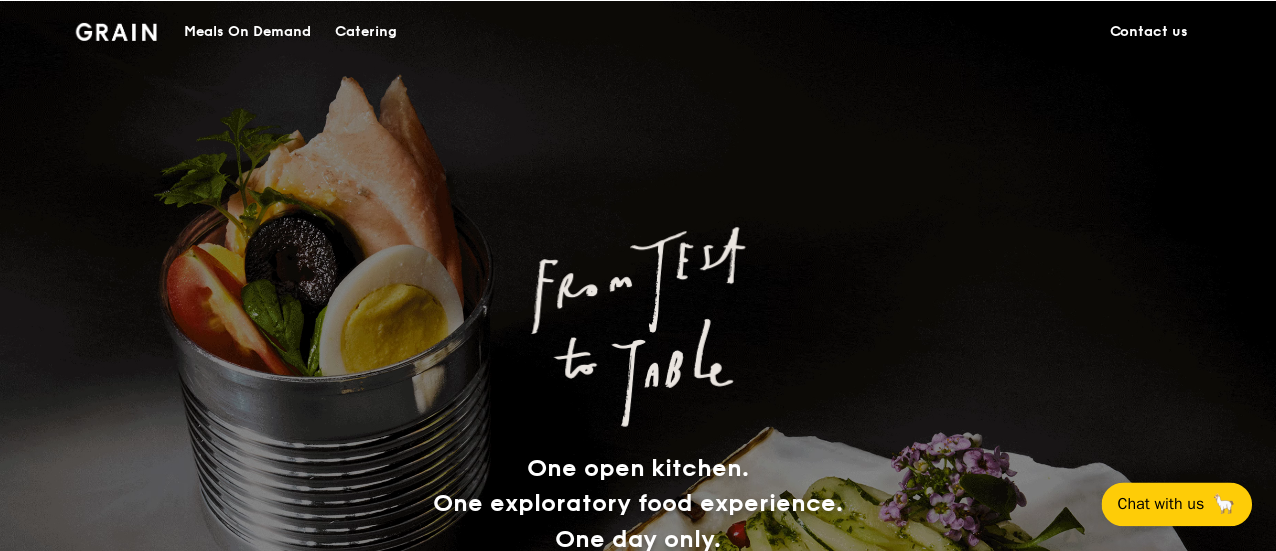 scroll, scrollTop: 0, scrollLeft: 0, axis: both 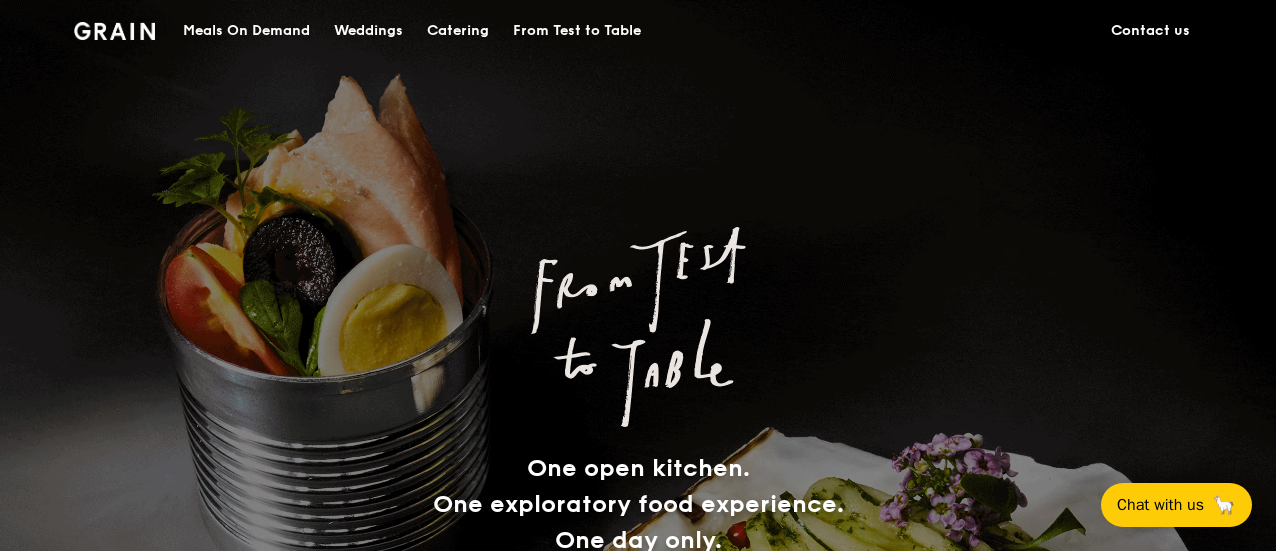 click on "Meals On Demand" at bounding box center [246, 31] 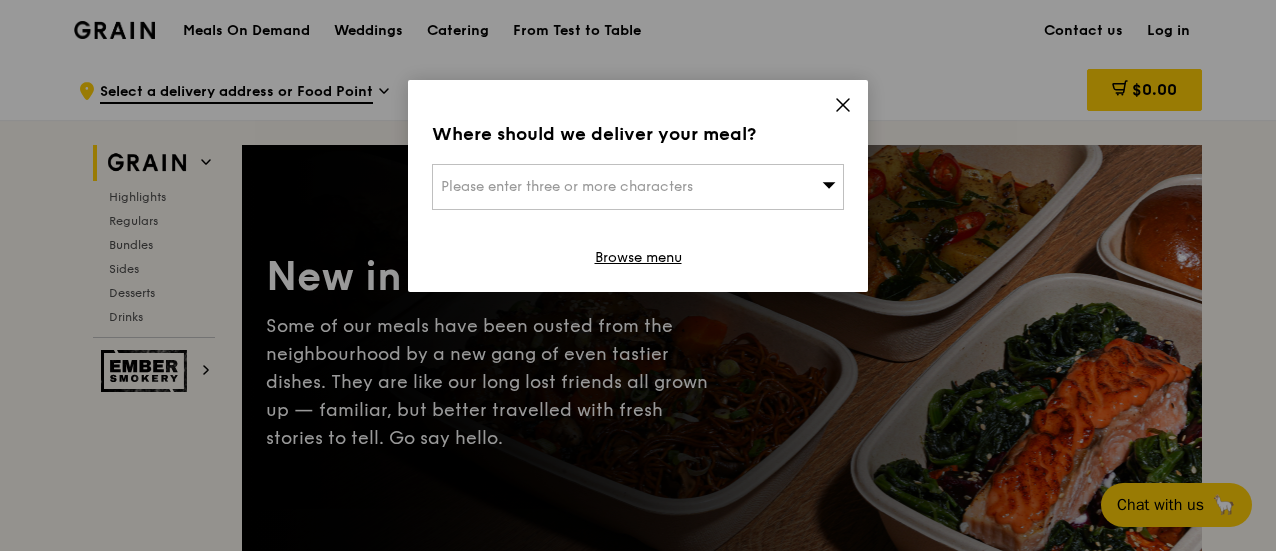 click 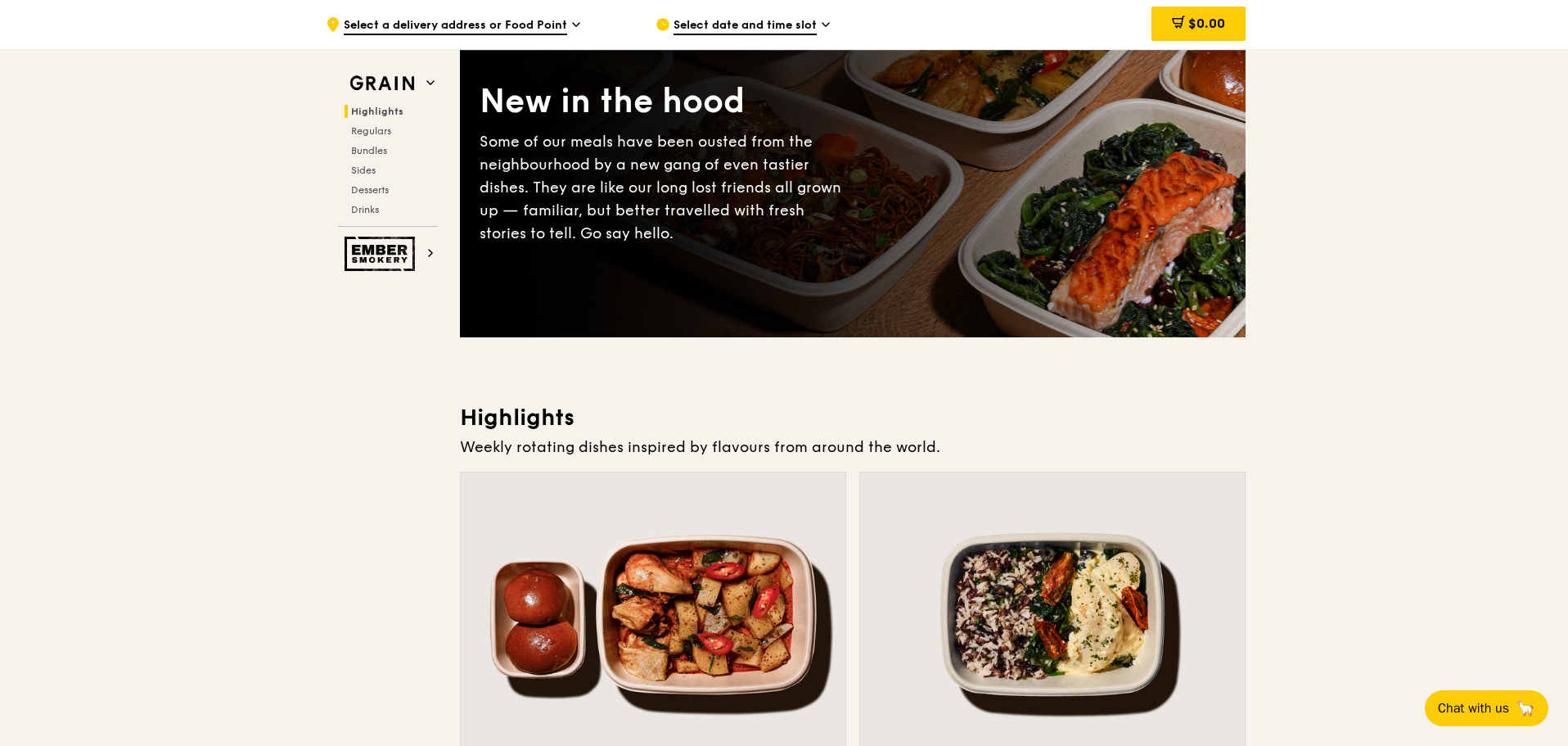 scroll, scrollTop: 0, scrollLeft: 0, axis: both 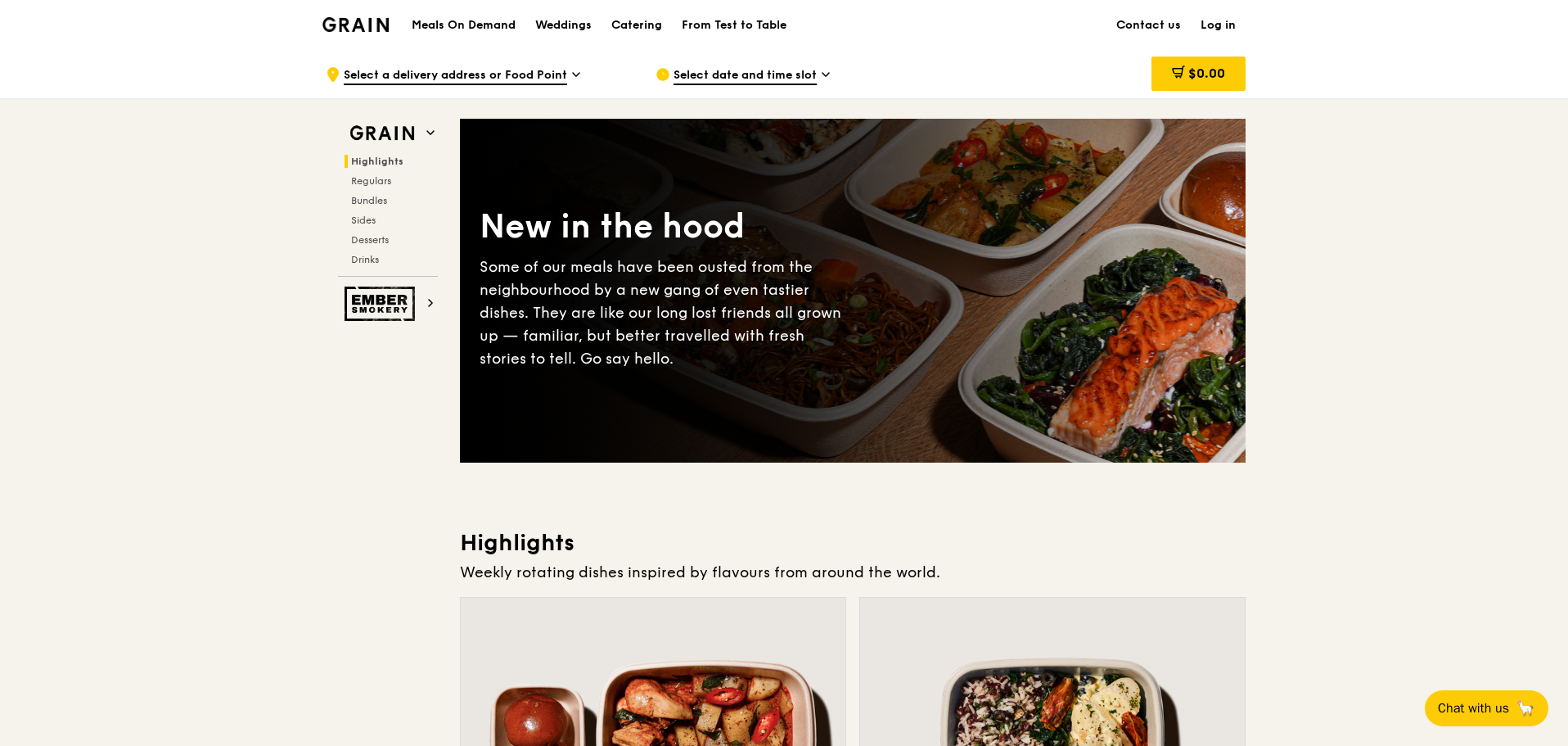 click on "Meals On Demand" at bounding box center (463, 25) 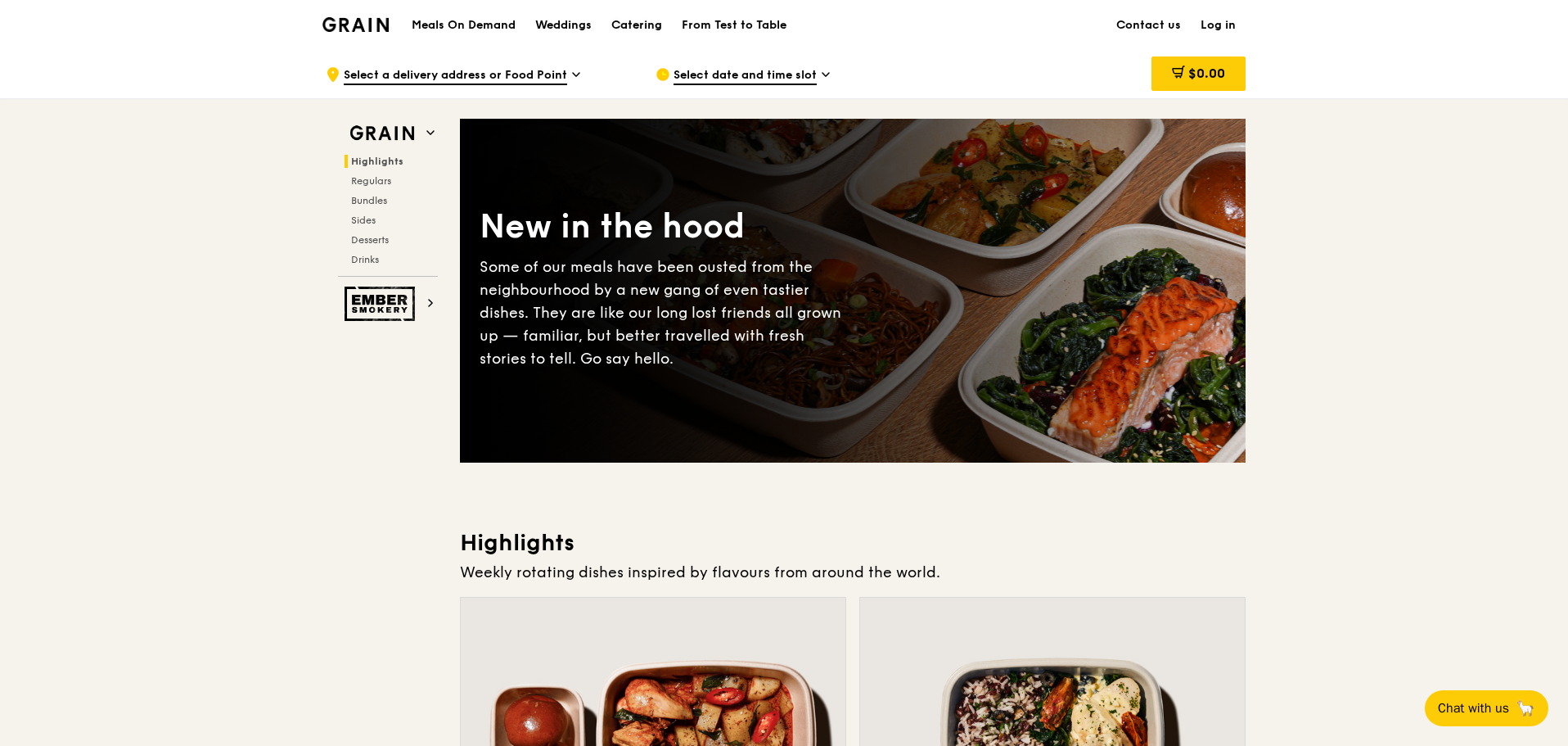 click on "Catering" at bounding box center (637, 25) 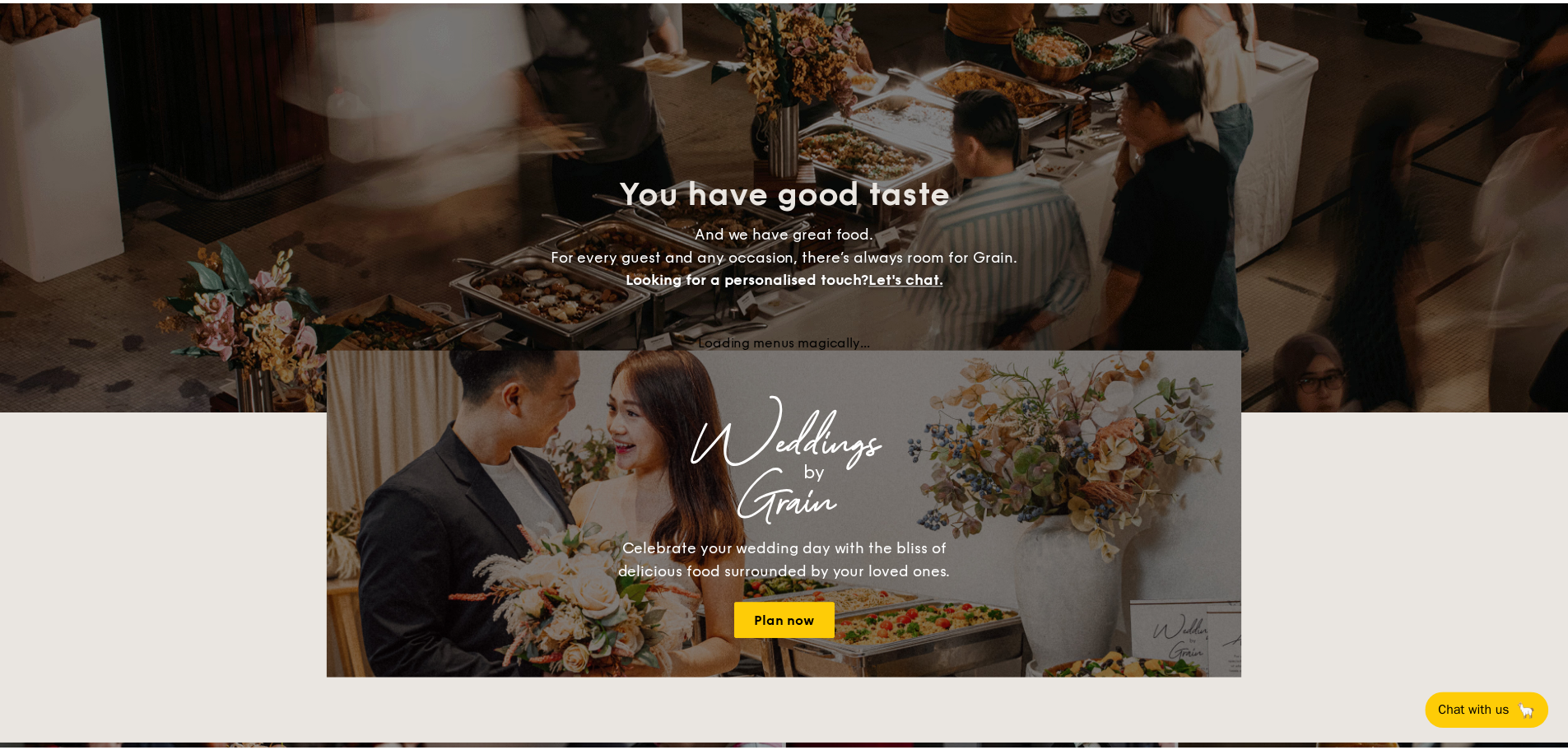 scroll, scrollTop: 0, scrollLeft: 0, axis: both 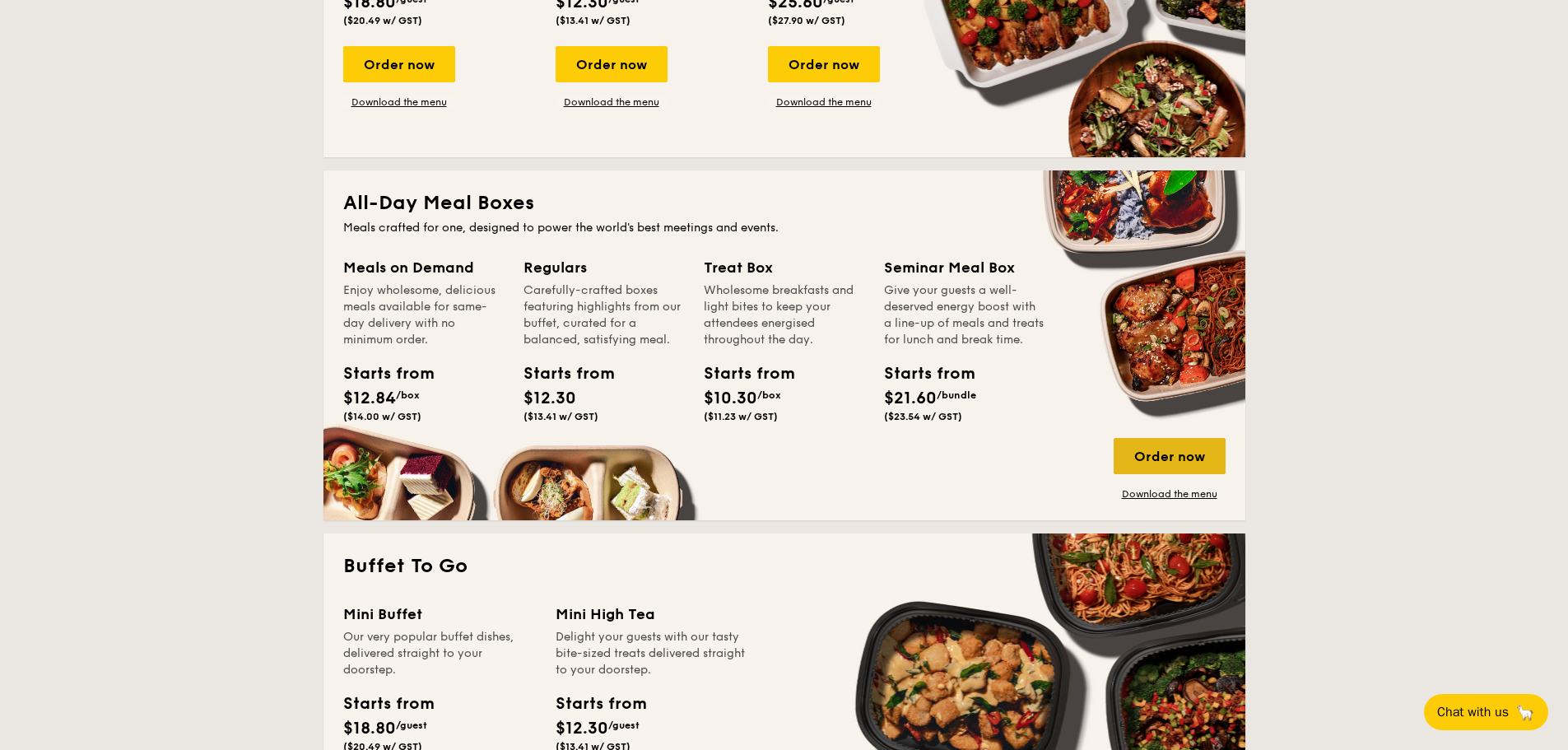click on "Order now" at bounding box center (1170, 456) 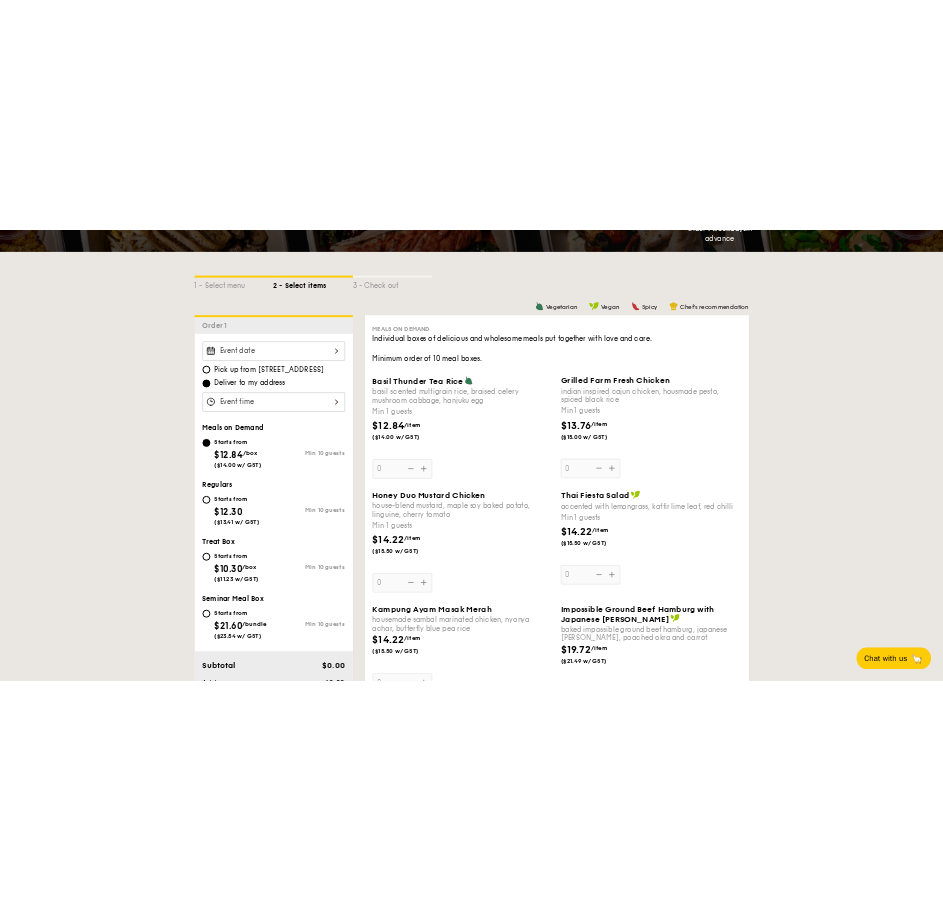 scroll, scrollTop: 400, scrollLeft: 0, axis: vertical 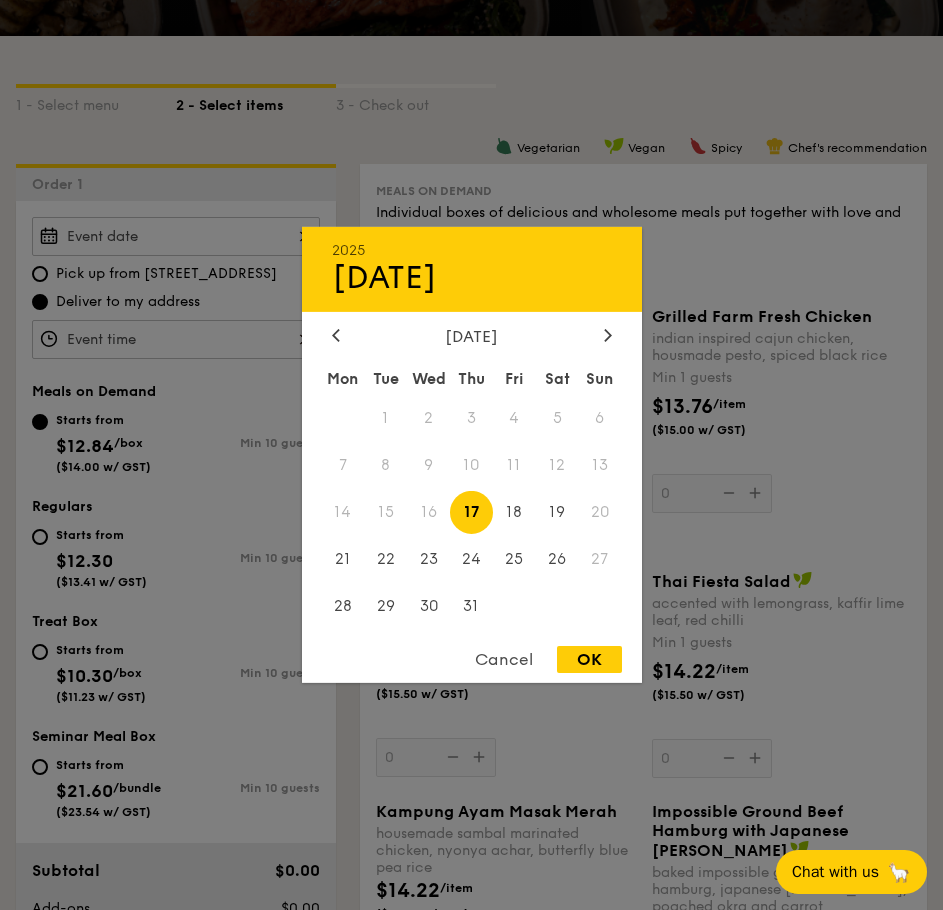 click on "2025   Jul 17       July 2025     Mon Tue Wed Thu Fri Sat Sun   1 2 3 4 5 6 7 8 9 10 11 12 13 14 15 16 17 18 19 20 21 22 23 24 25 26 27 28 29 30 31     Cancel   OK" at bounding box center (176, 236) 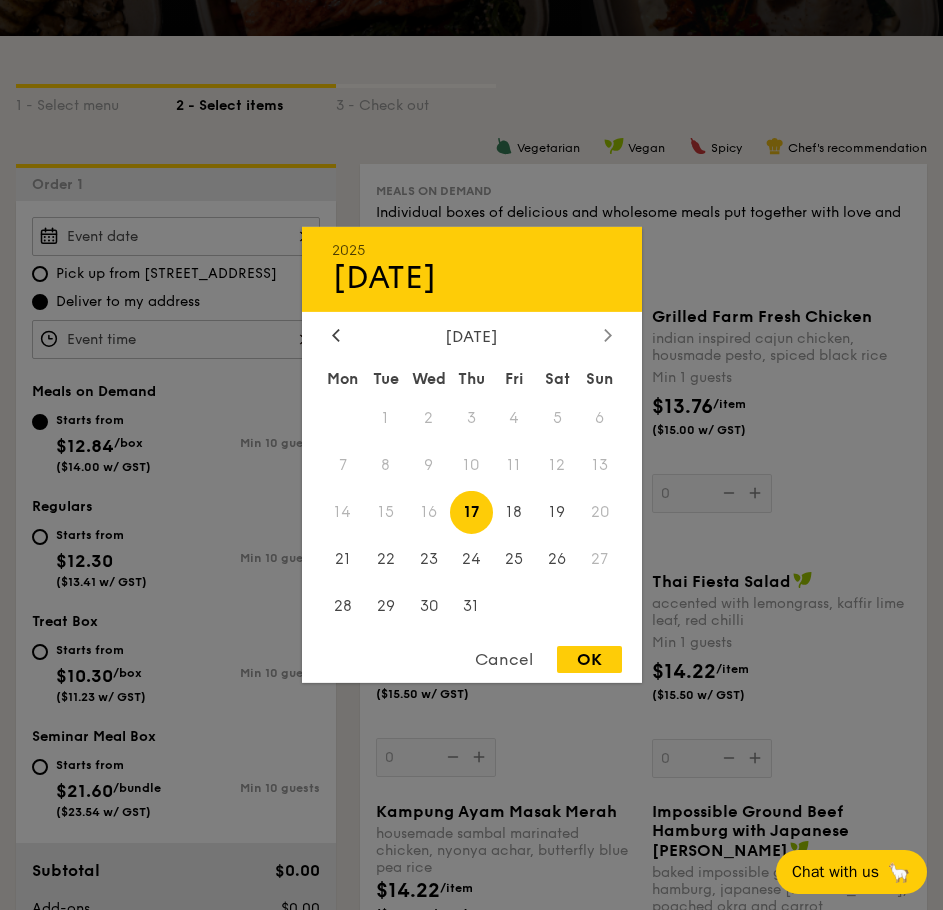 click at bounding box center [608, 336] 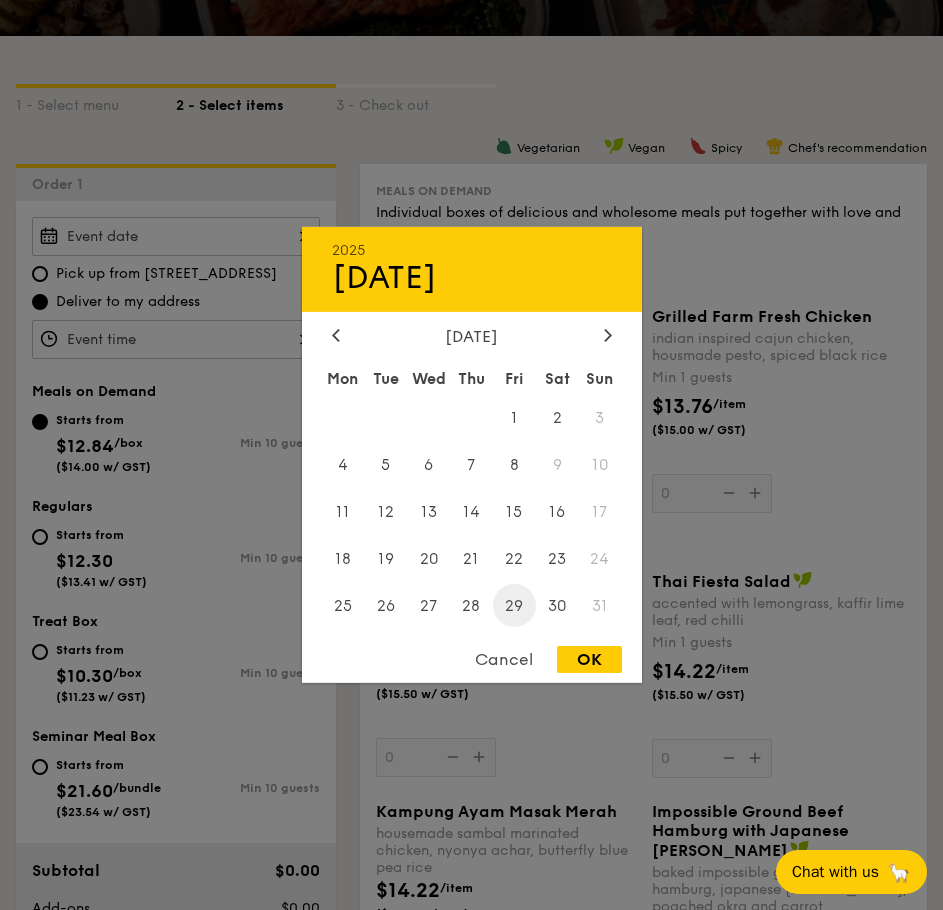 click on "29" at bounding box center [514, 605] 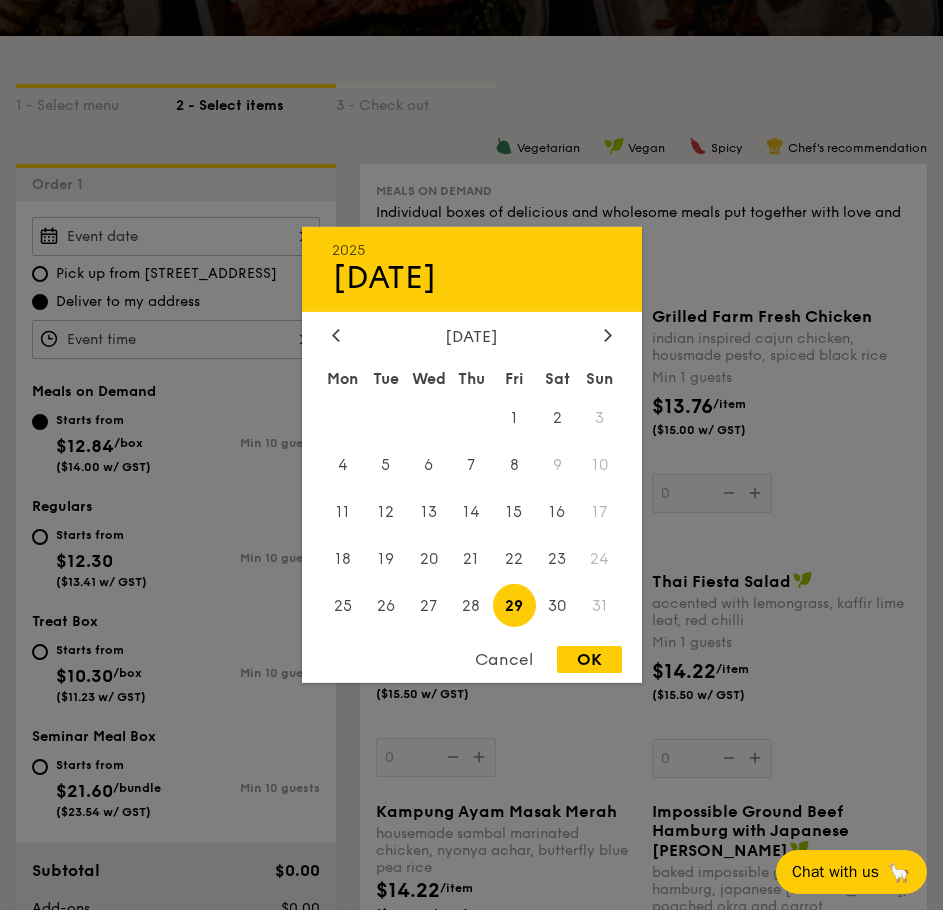 click on "OK" at bounding box center (589, 659) 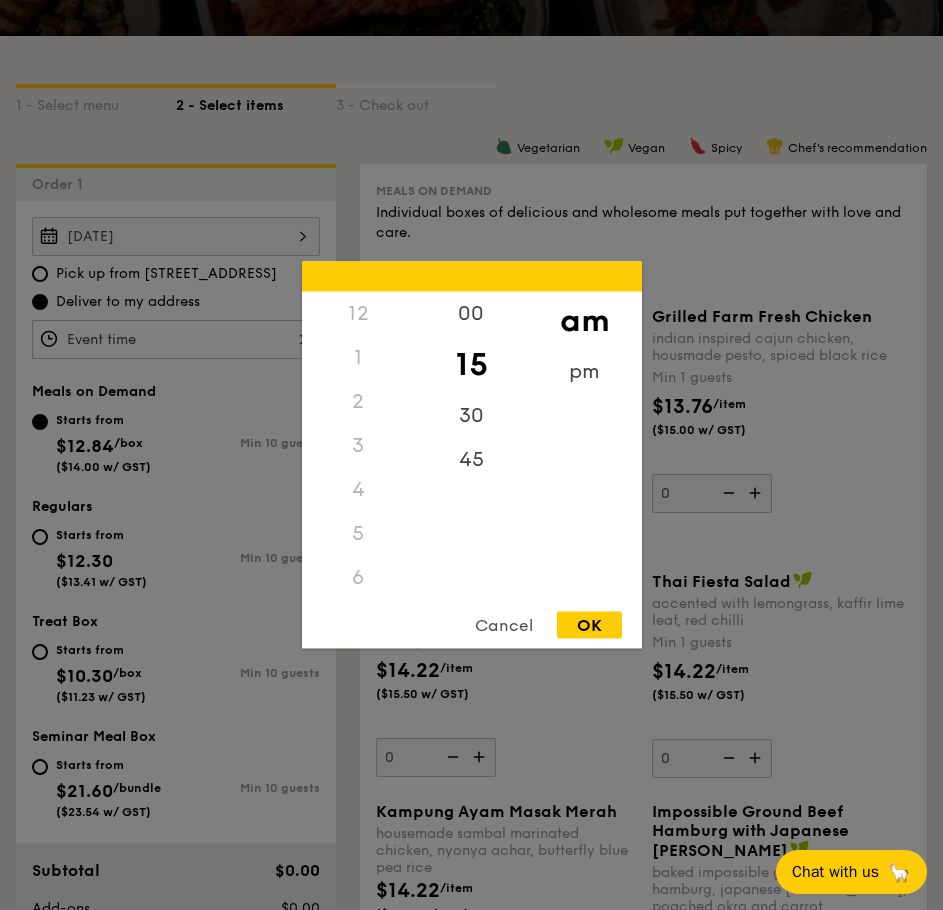 click on "12 1 2 3 4 5 6 7 8 9 10 11   00 15 30 45   am   pm   Cancel   OK" at bounding box center (176, 339) 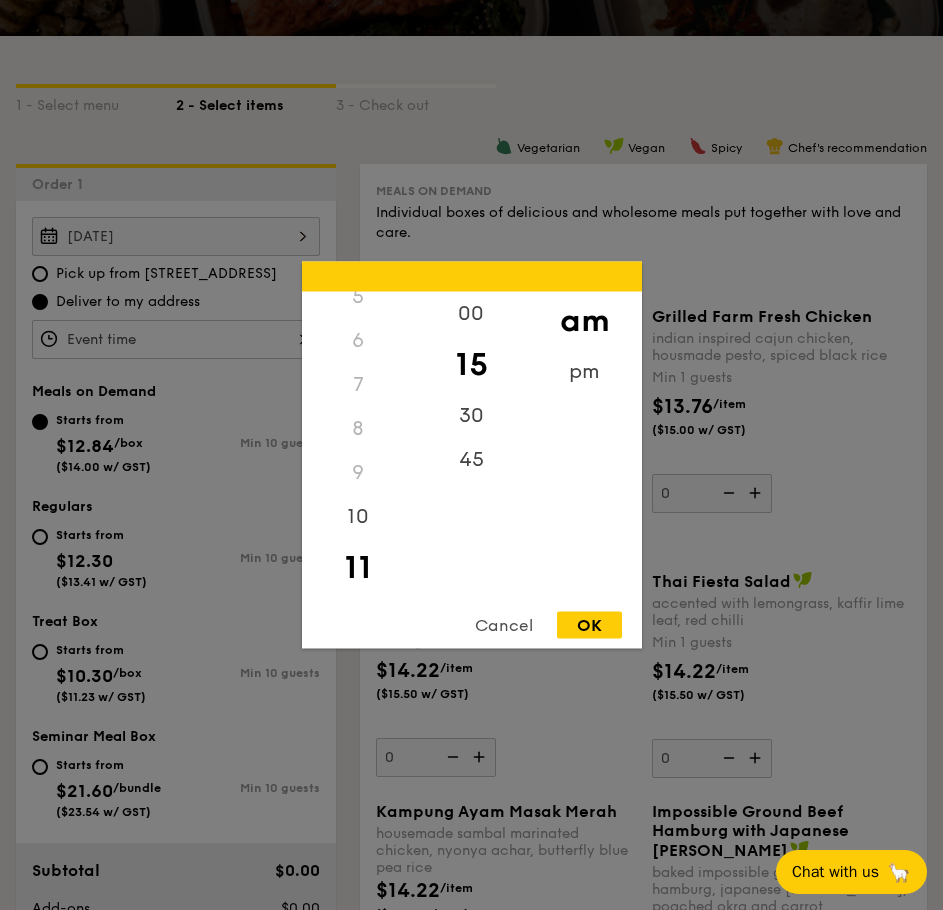 click on "OK" at bounding box center [589, 625] 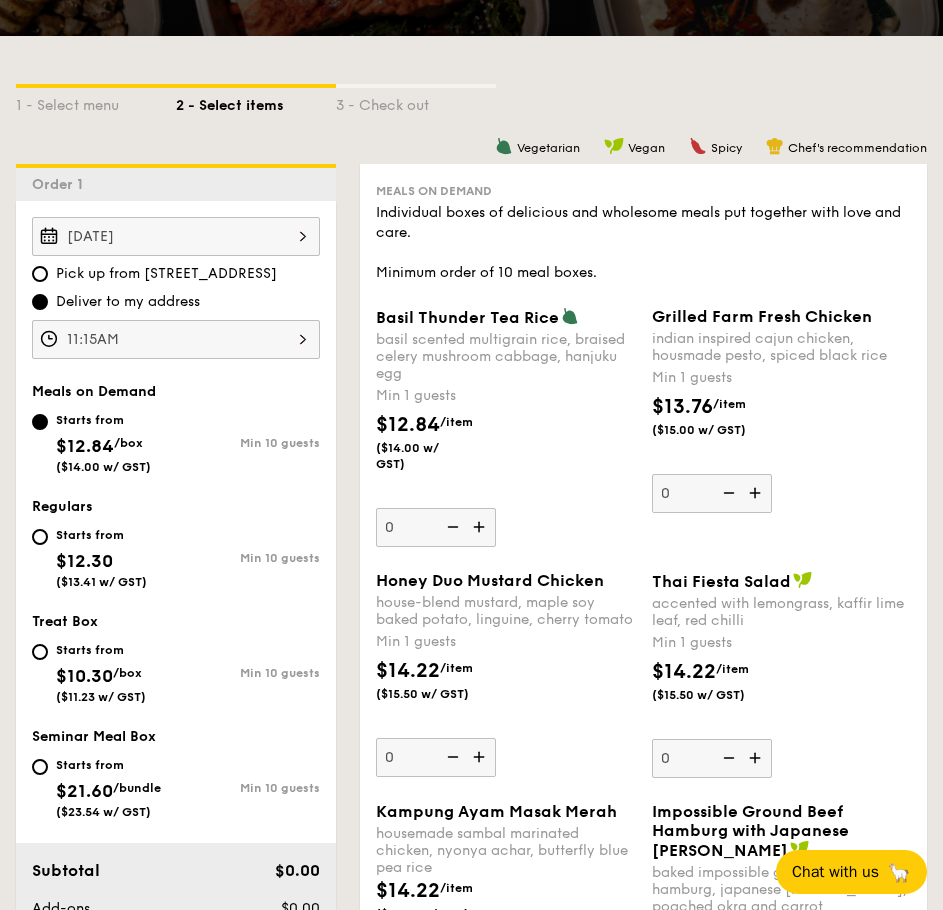 click on "11:15AM" at bounding box center (176, 339) 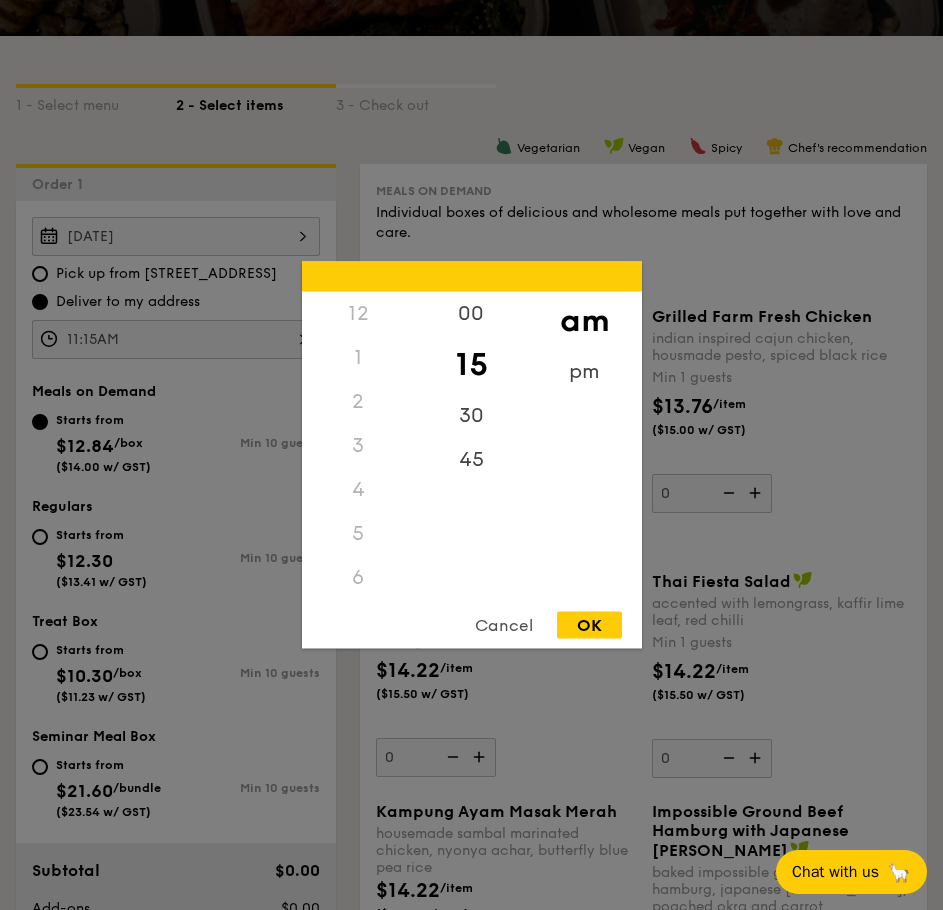 scroll, scrollTop: 237, scrollLeft: 0, axis: vertical 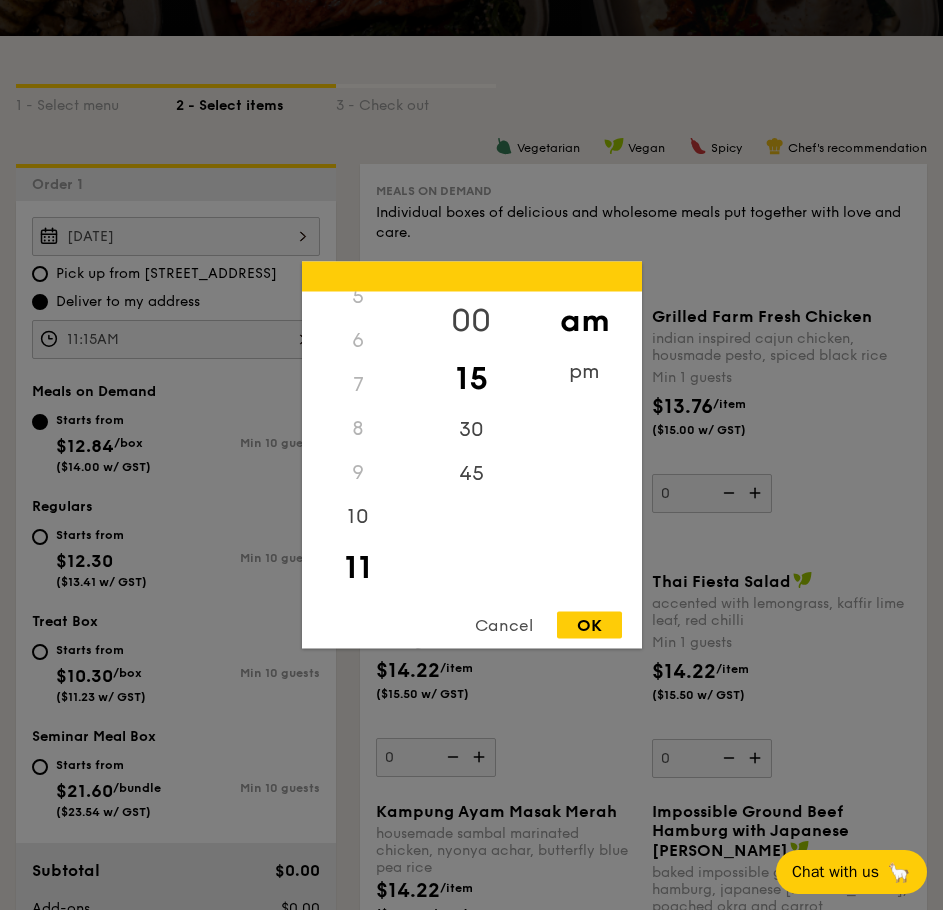 click on "00" at bounding box center (471, 321) 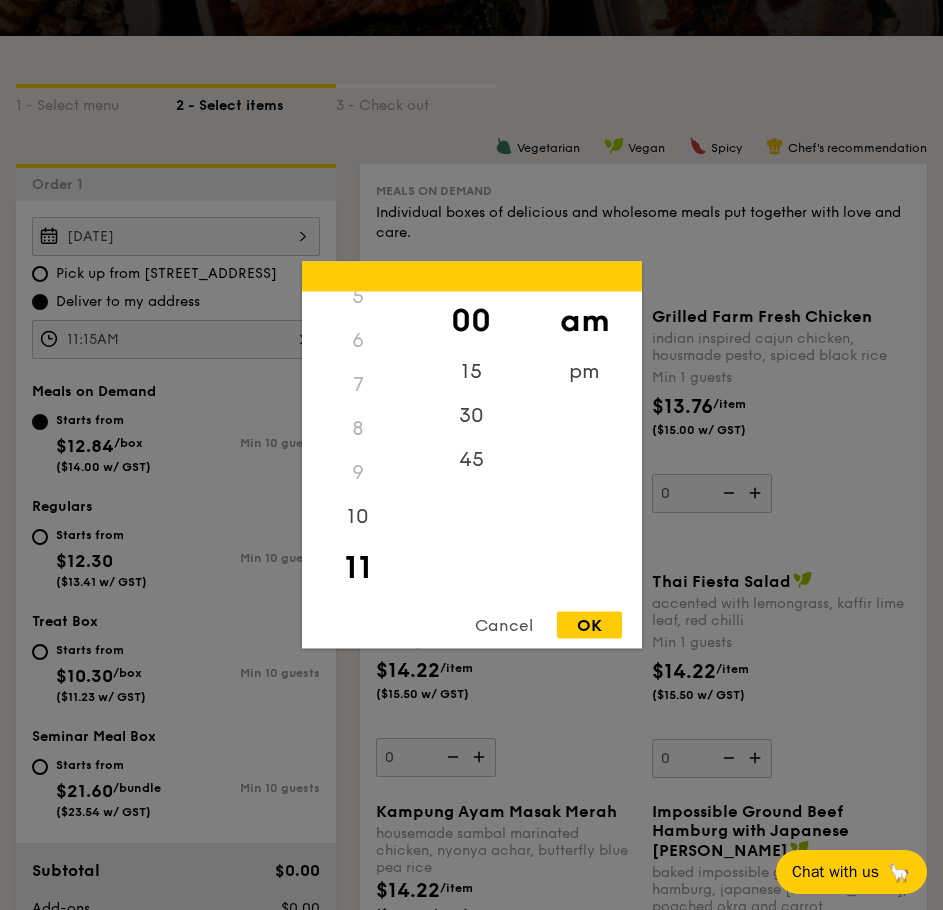 click on "OK" at bounding box center (589, 625) 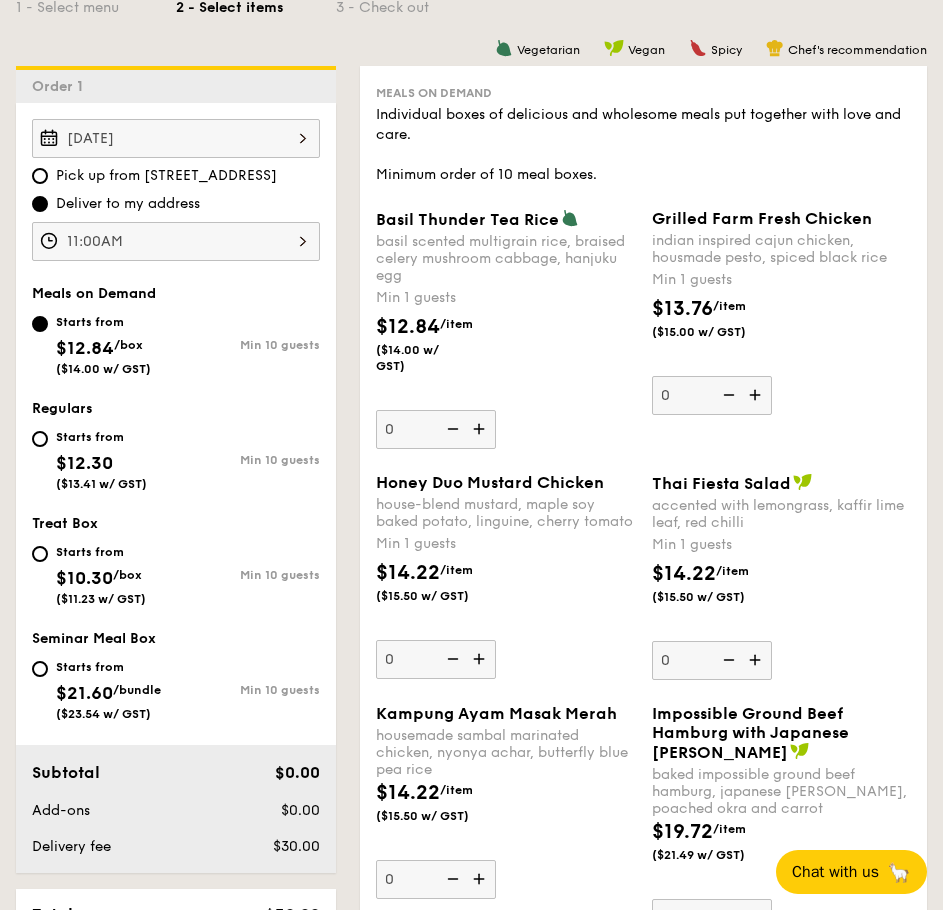 scroll, scrollTop: 500, scrollLeft: 0, axis: vertical 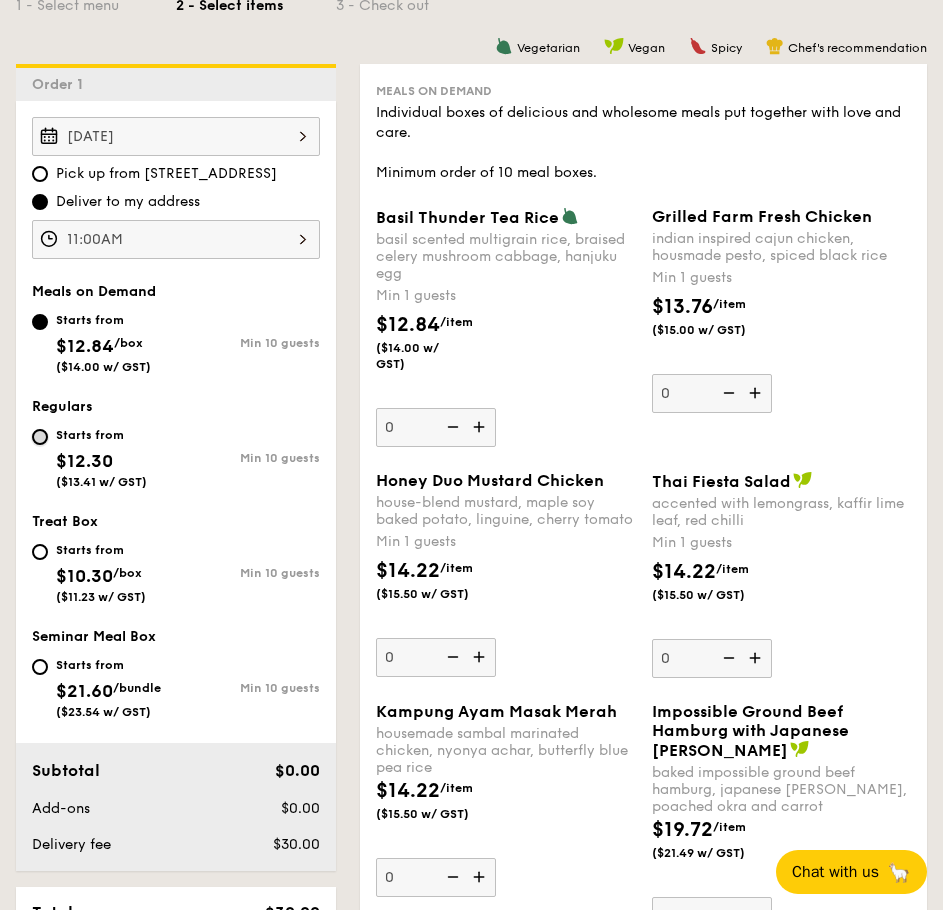 click on "Starts from
$12.30
($13.41 w/ GST)
Min 10 guests" at bounding box center (40, 437) 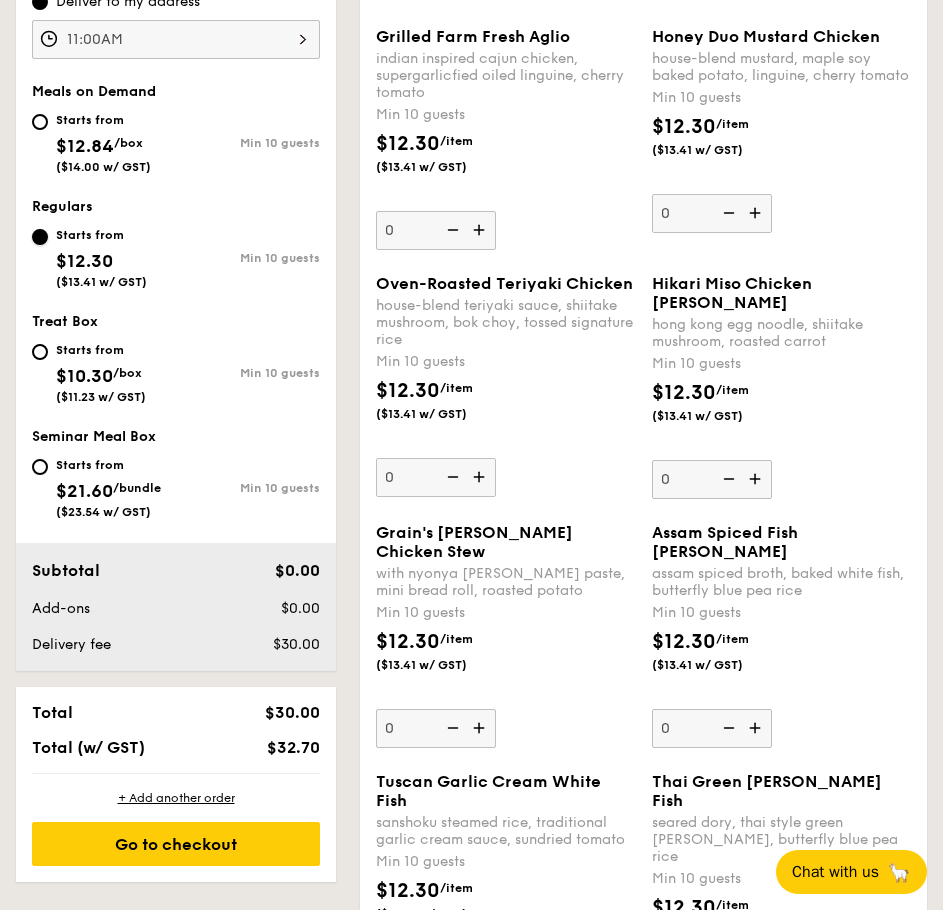 scroll, scrollTop: 300, scrollLeft: 0, axis: vertical 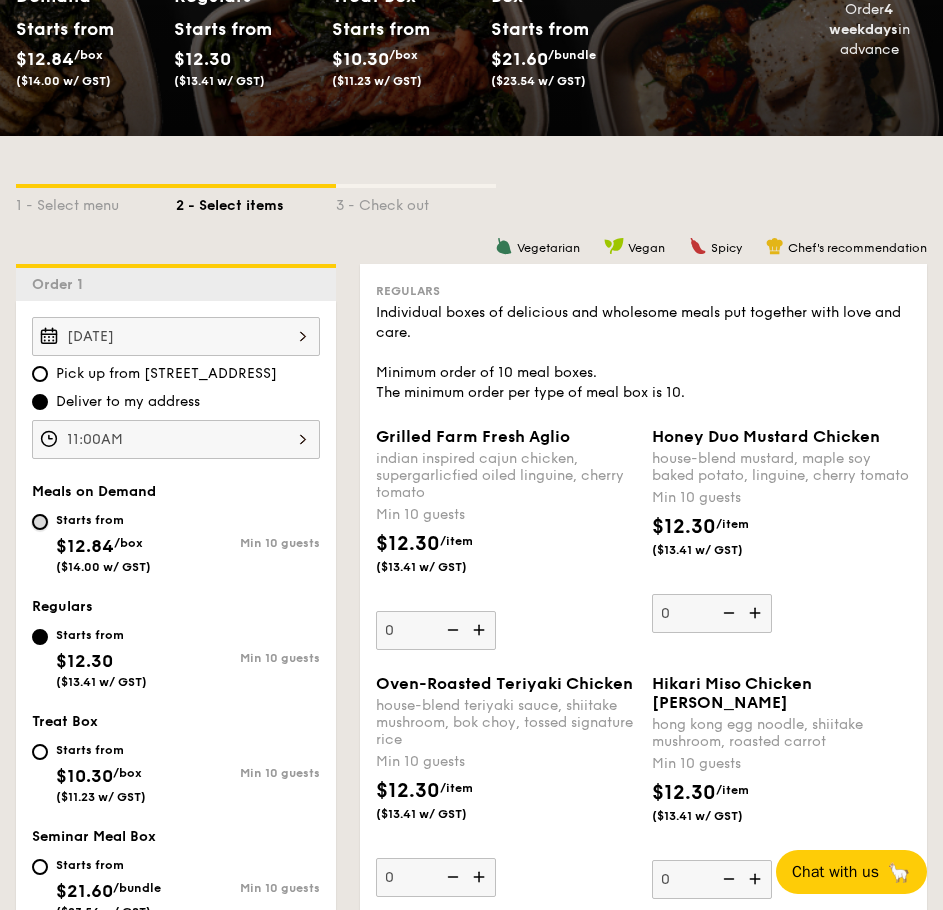 click on "Starts from
$12.84
/box
($14.00 w/ GST)
Min 10 guests" at bounding box center (40, 522) 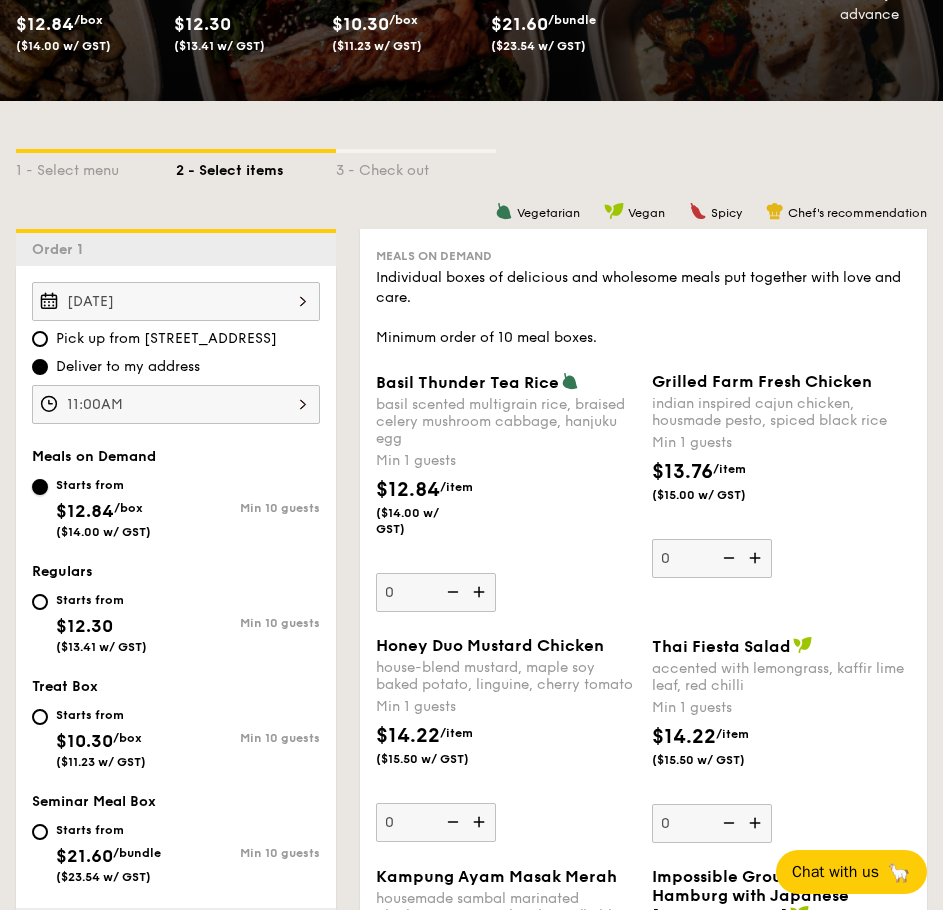 scroll, scrollTop: 300, scrollLeft: 0, axis: vertical 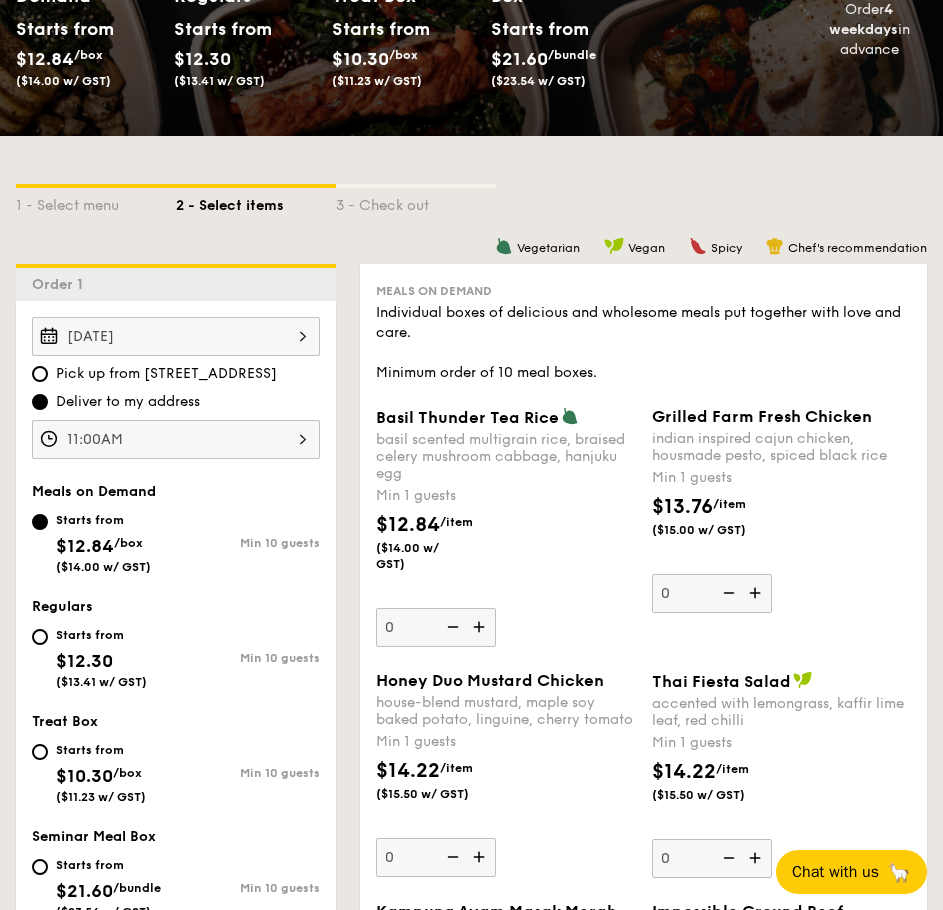 click at bounding box center (481, 627) 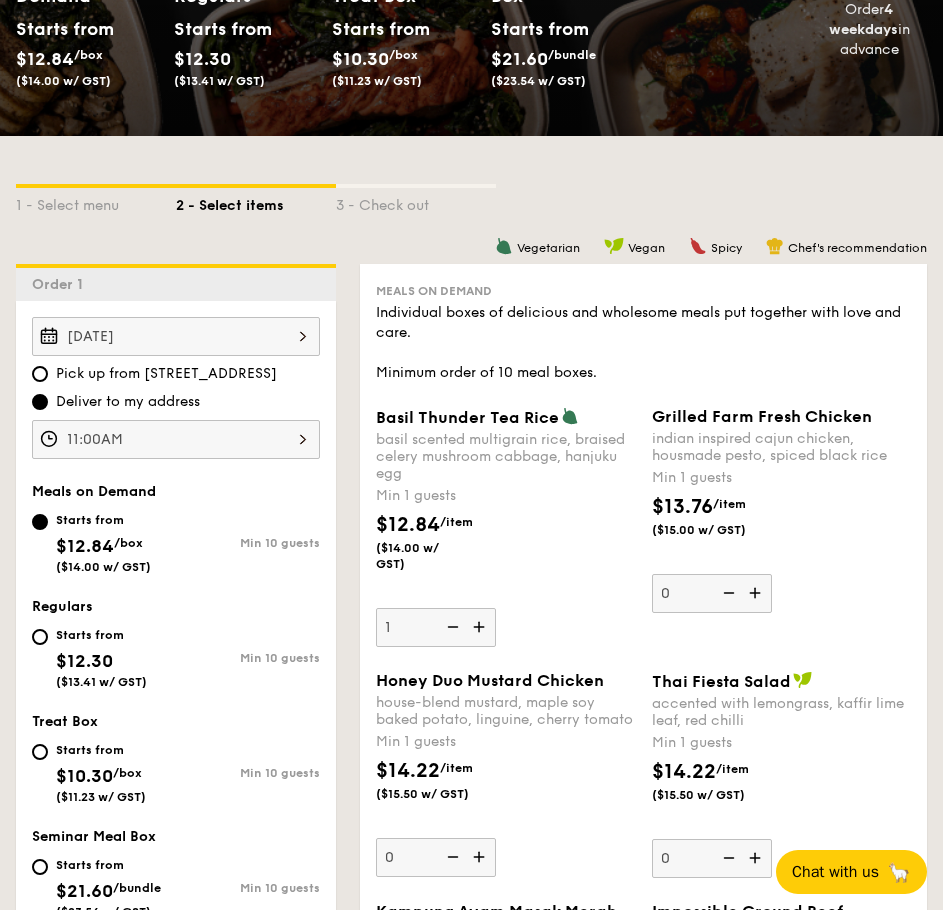 click at bounding box center [451, 627] 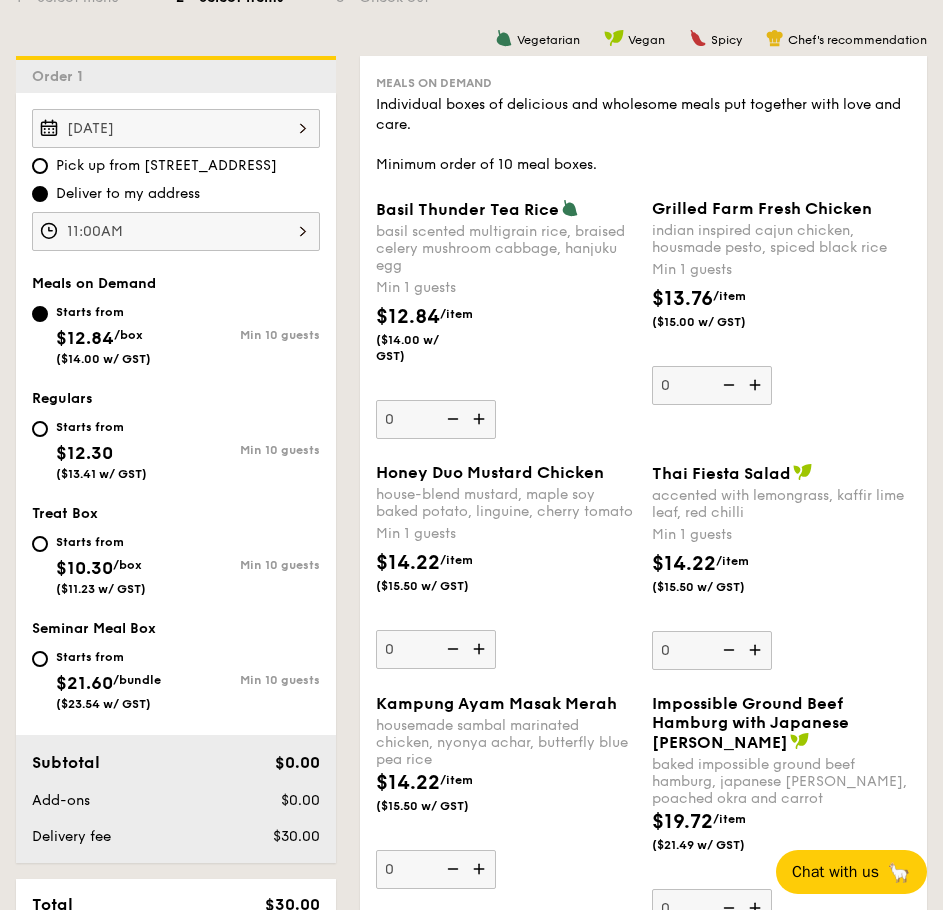 scroll, scrollTop: 500, scrollLeft: 0, axis: vertical 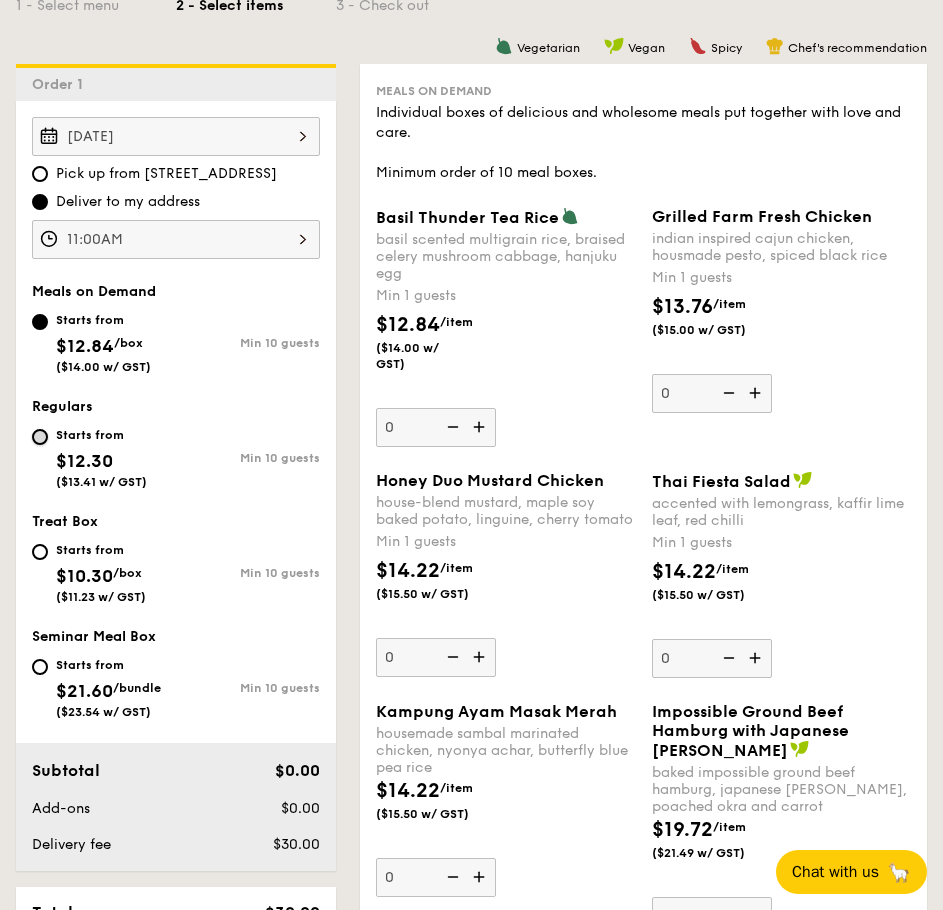 click on "Starts from
$12.30
($13.41 w/ GST)
Min 10 guests" at bounding box center [40, 437] 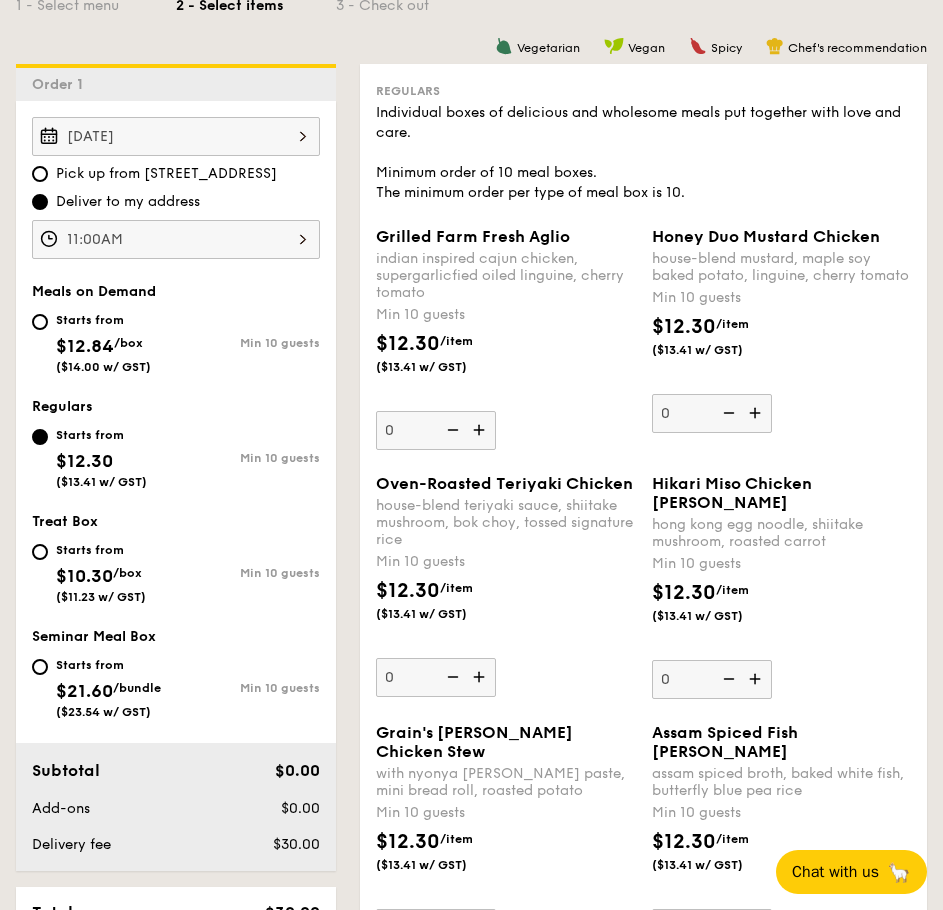click on "Hikari Miso Chicken Chow Mei" at bounding box center [732, 493] 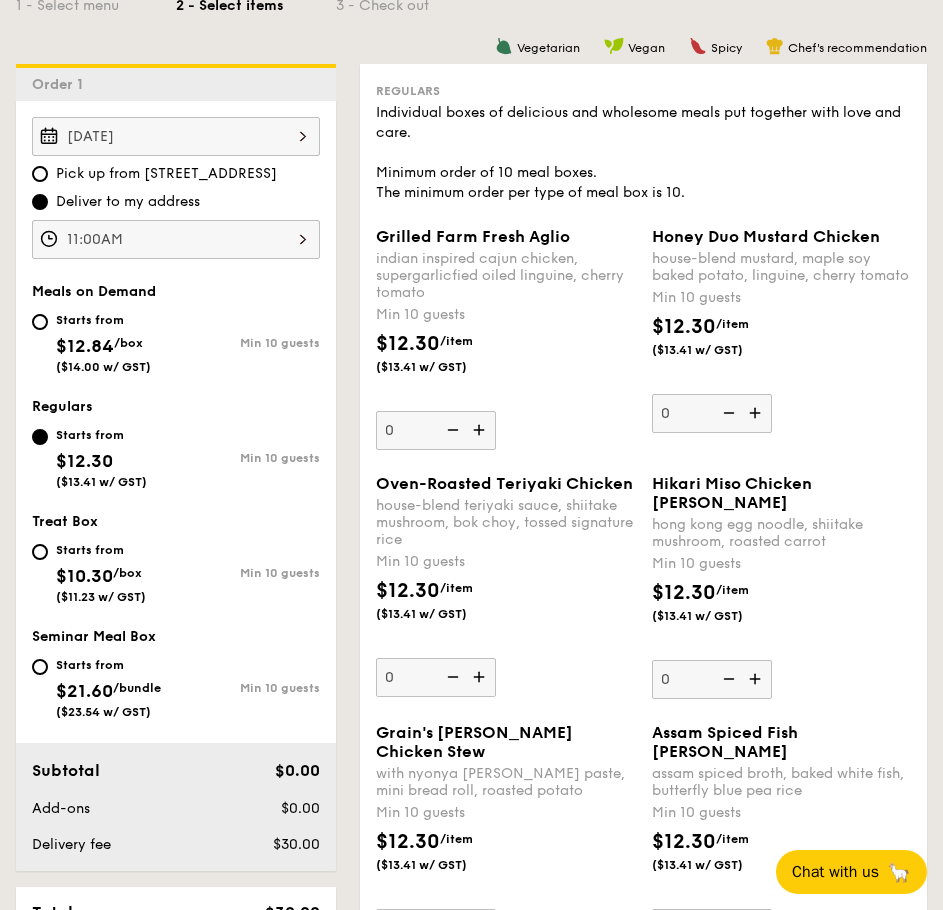 click at bounding box center (757, 679) 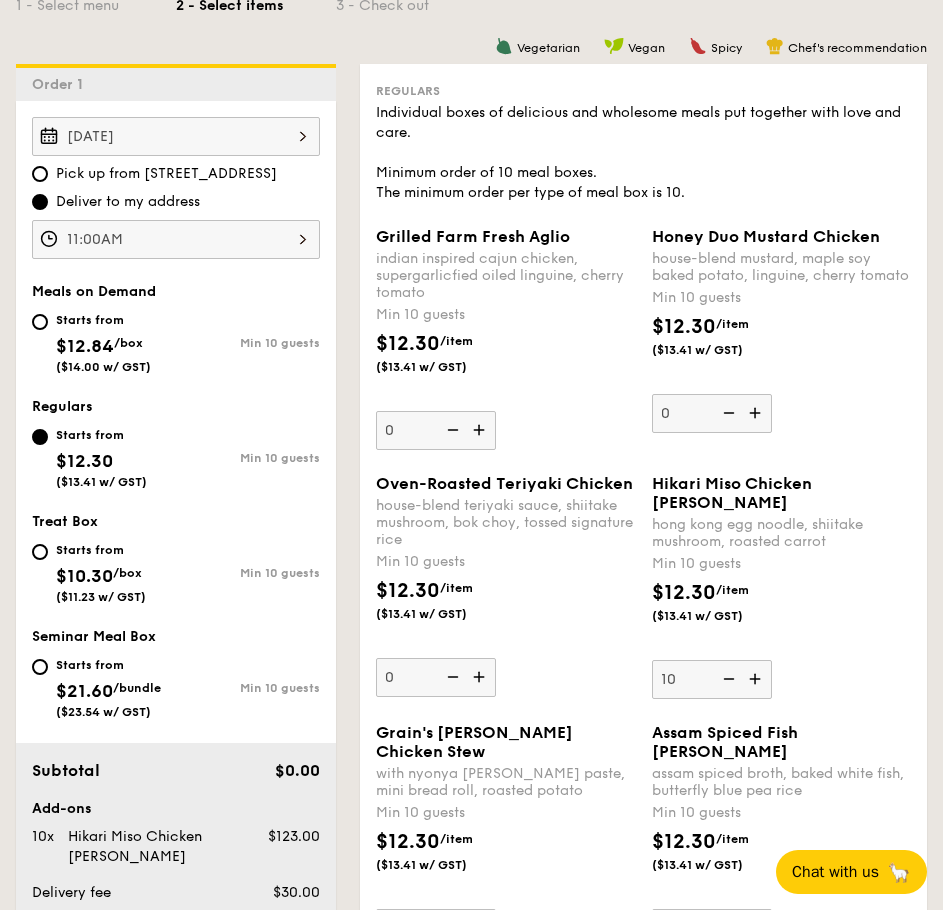 click at bounding box center [727, 679] 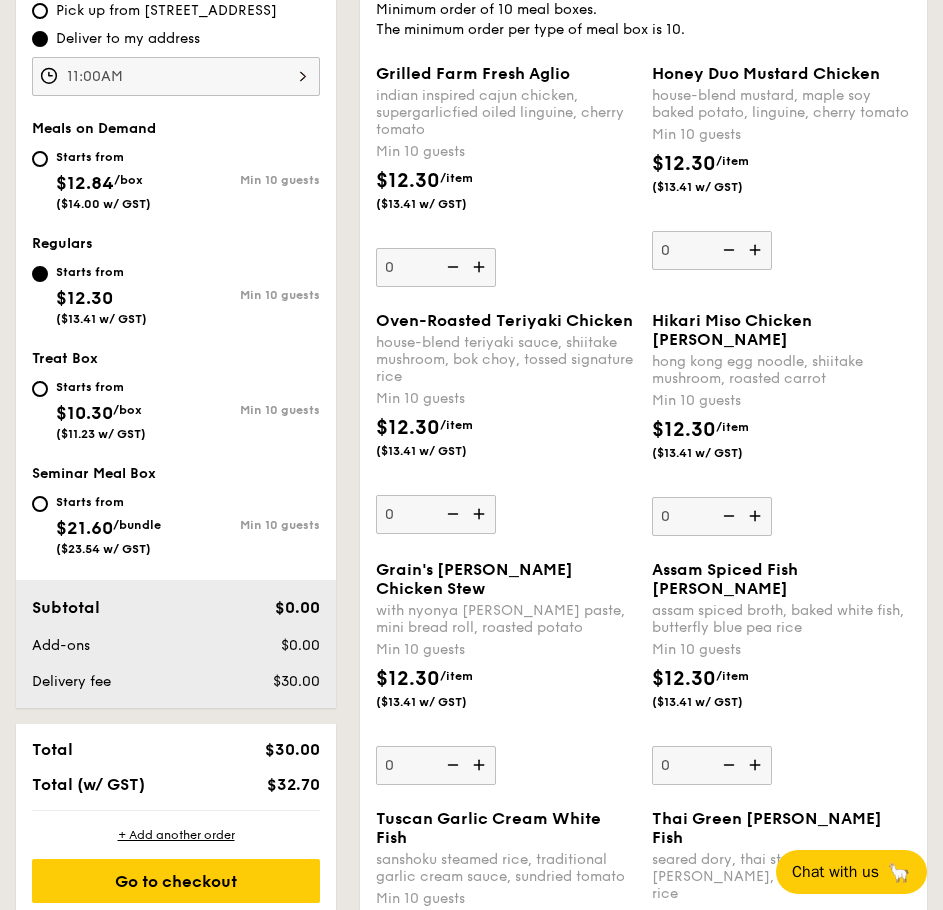 scroll, scrollTop: 500, scrollLeft: 0, axis: vertical 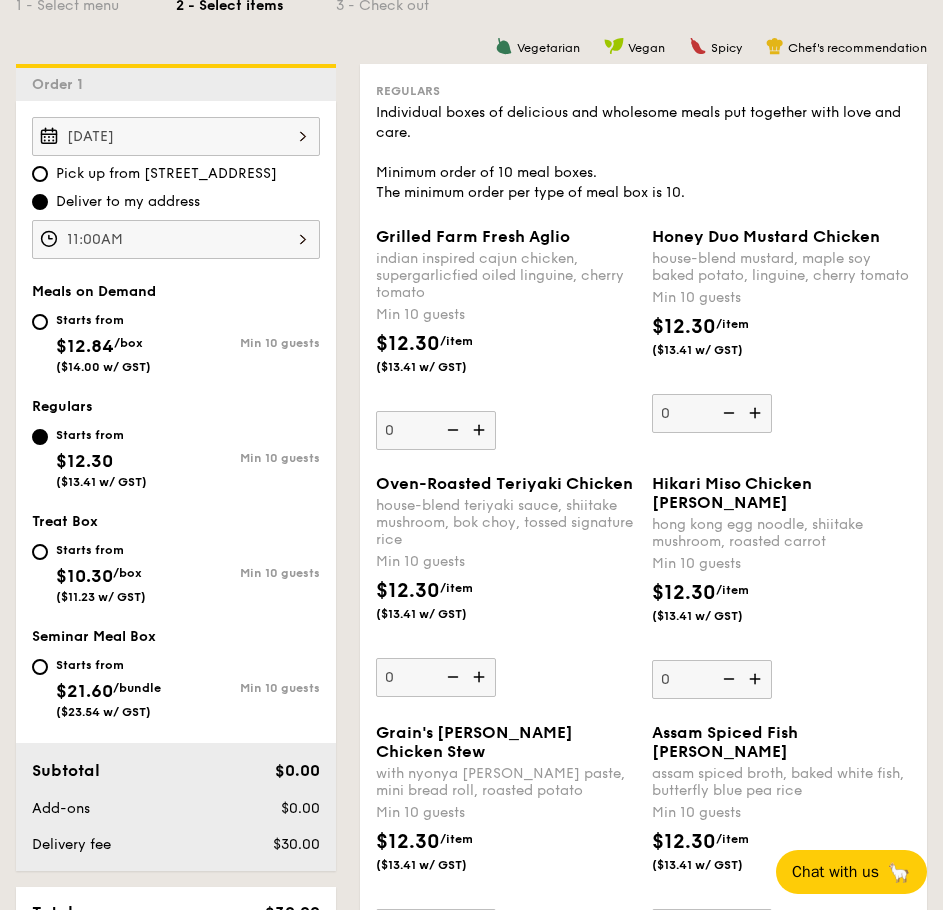 click on "house-blend teriyaki sauce, shiitake mushroom, bok choy, tossed signature rice" at bounding box center [506, 522] 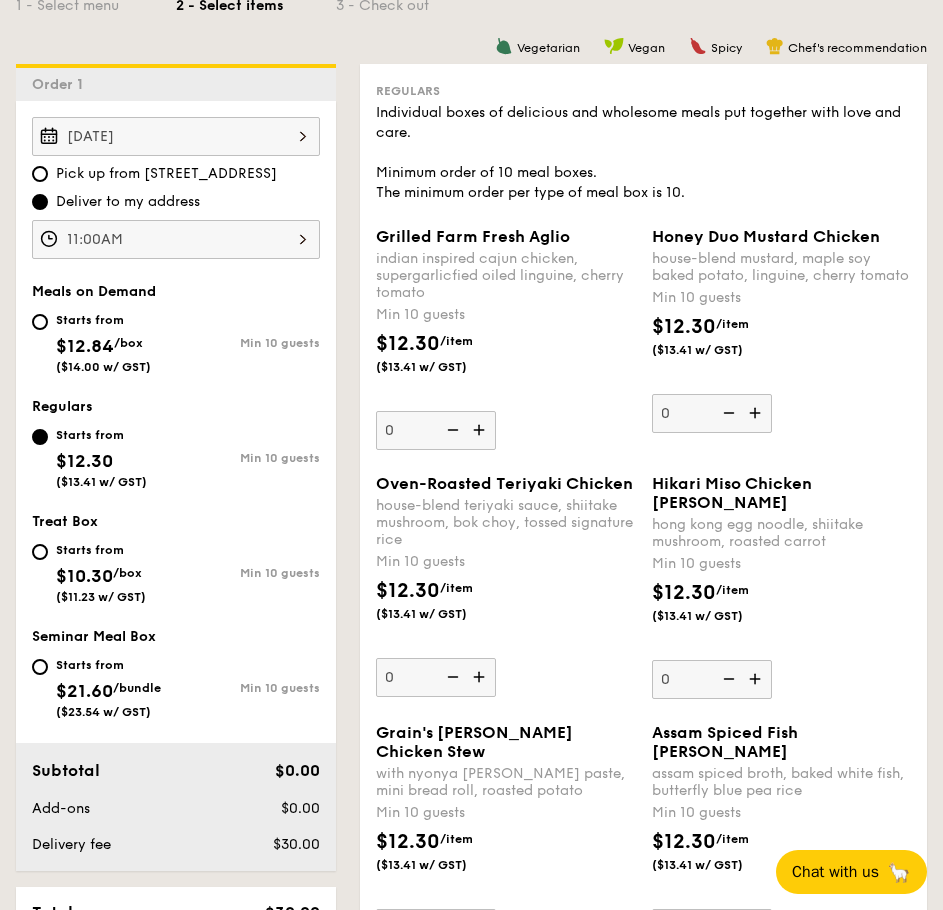click on "house-blend teriyaki sauce, shiitake mushroom, bok choy, tossed signature rice" at bounding box center (506, 522) 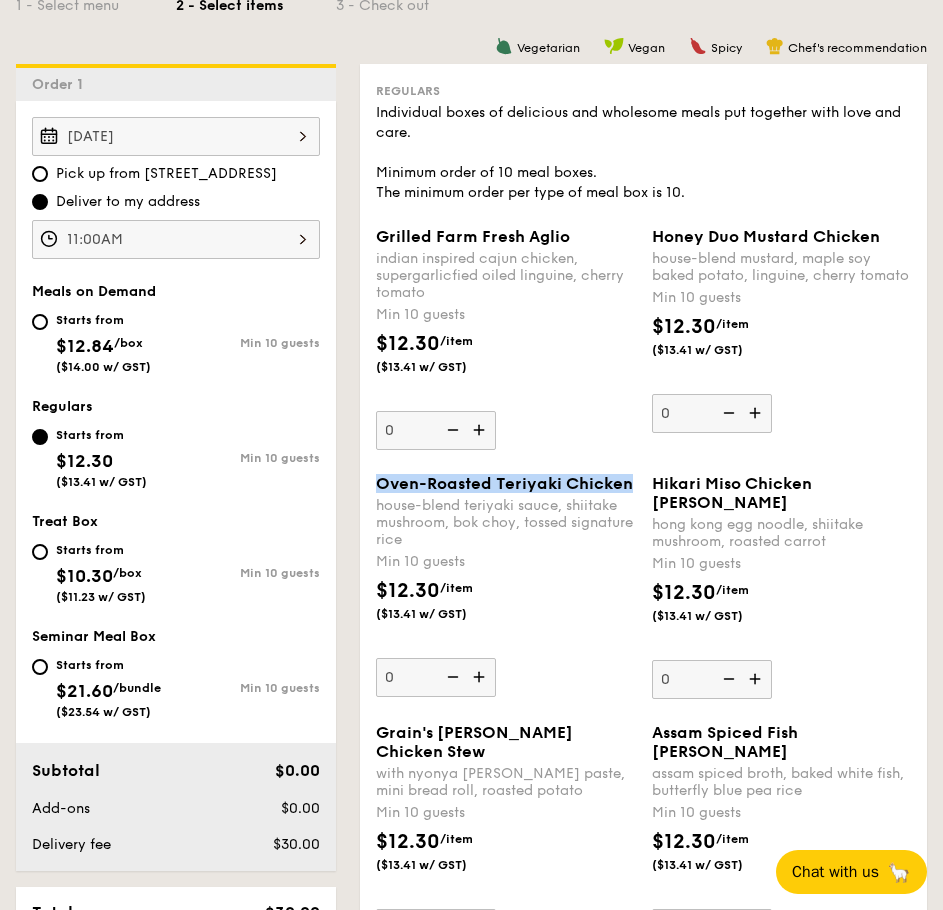 drag, startPoint x: 382, startPoint y: 504, endPoint x: 622, endPoint y: 509, distance: 240.05208 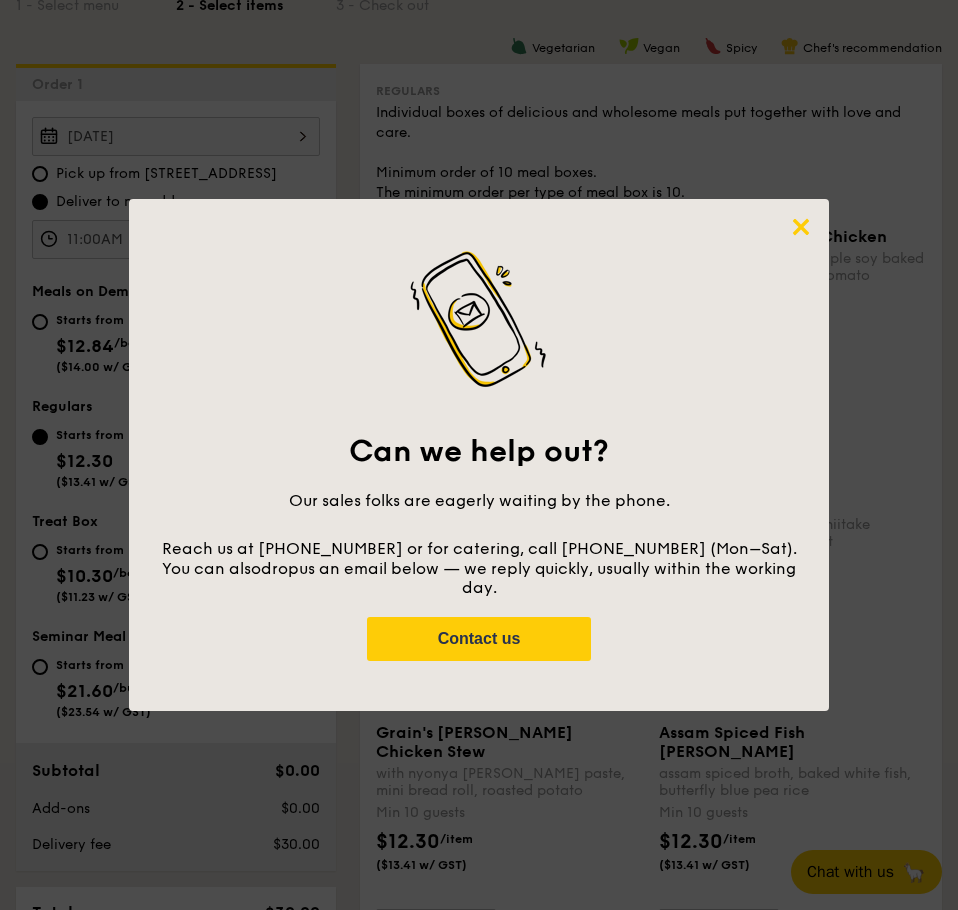 click 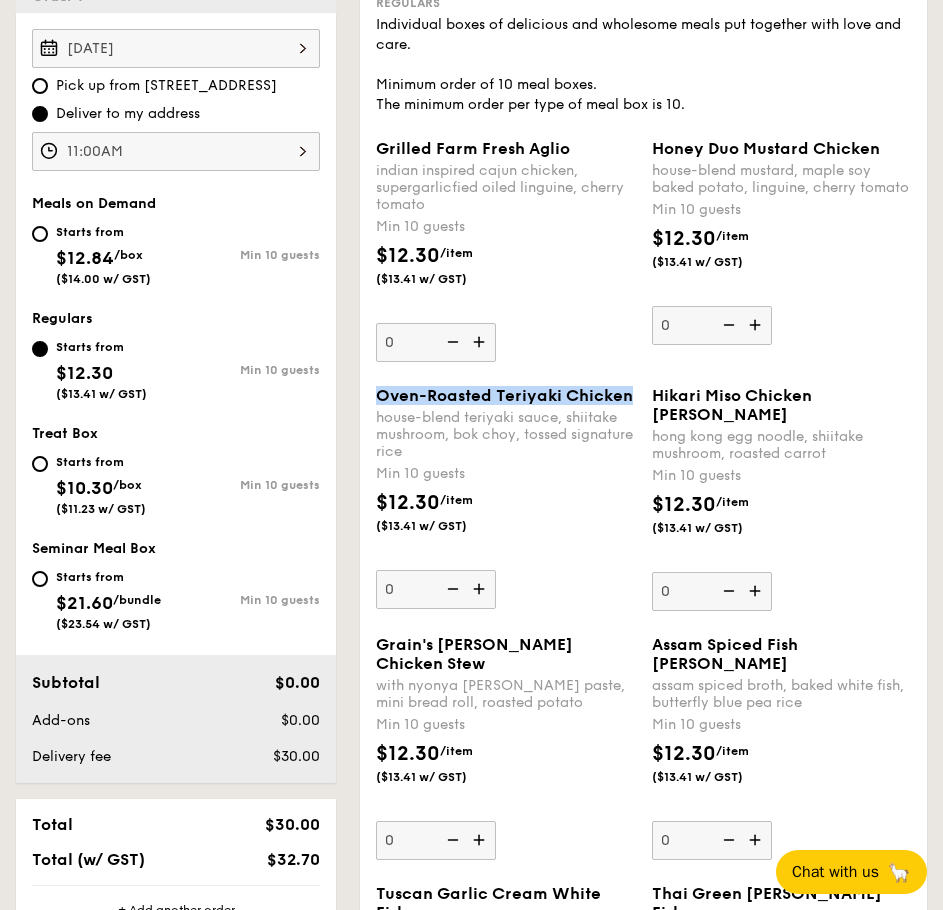 scroll, scrollTop: 600, scrollLeft: 0, axis: vertical 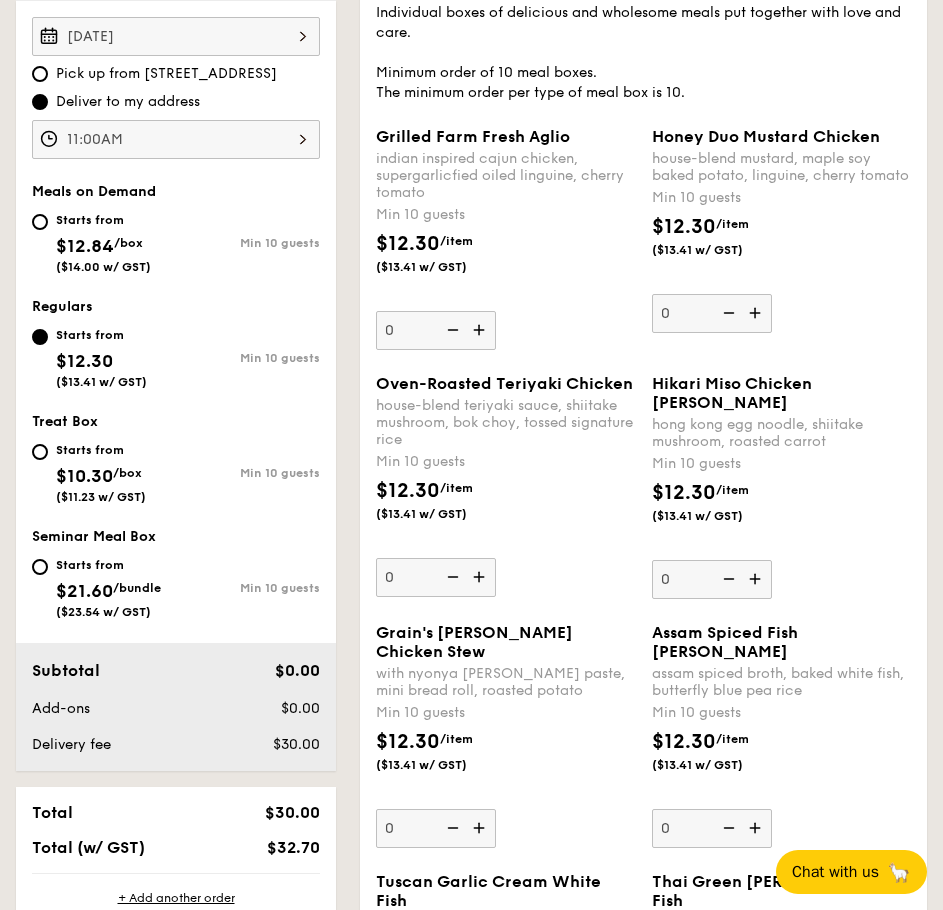 click on "Hikari Miso Chicken Chow Mei hong kong egg noodle, shiitake mushroom, roasted carrot
Min 10 guests
$12.30
/item
($13.41 w/ GST)
0" at bounding box center [782, 486] 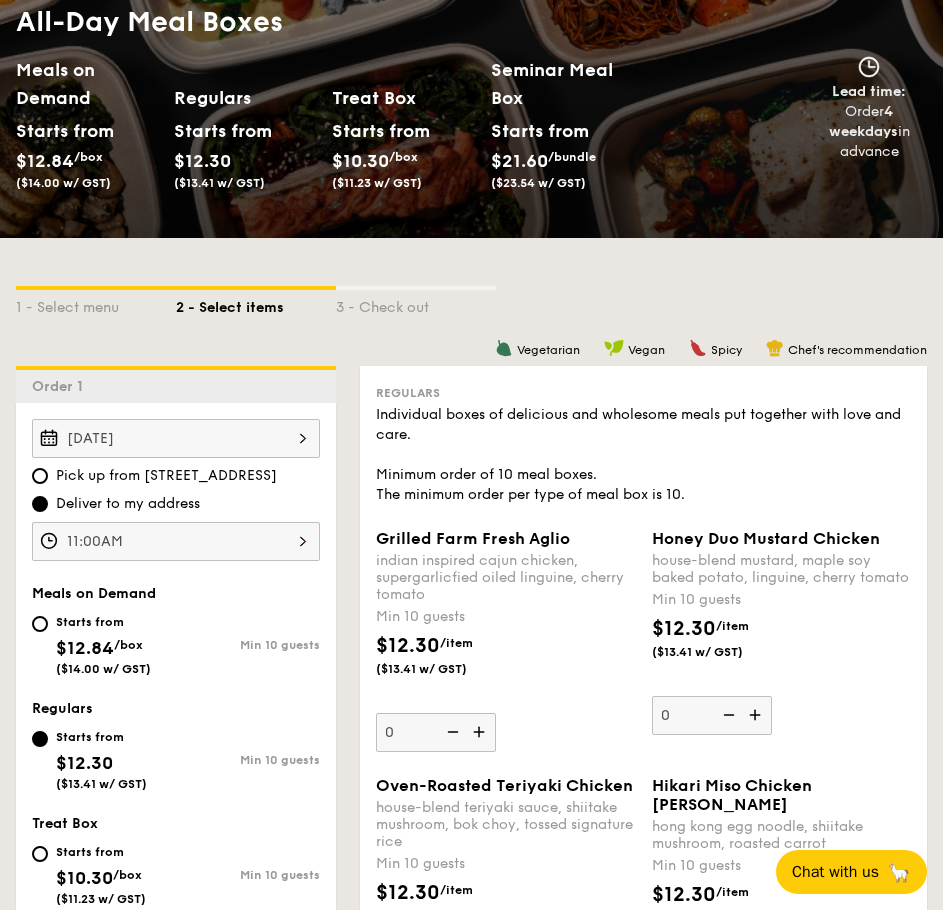 scroll, scrollTop: 400, scrollLeft: 0, axis: vertical 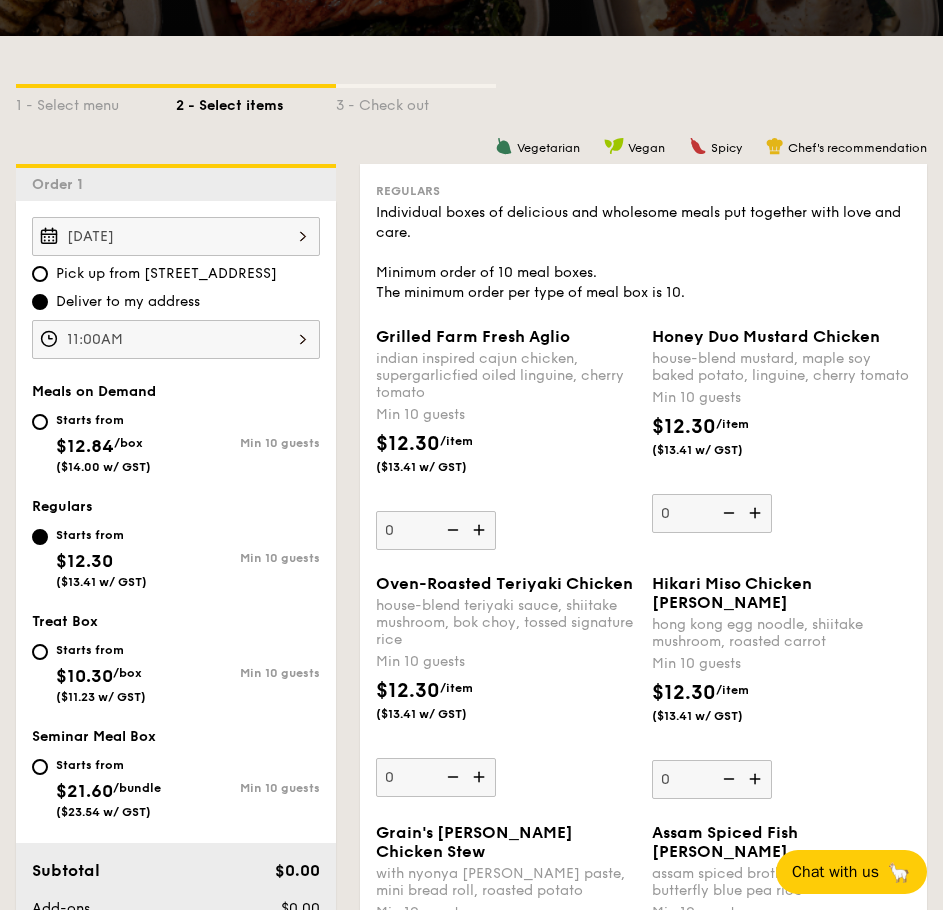 click on "house-blend teriyaki sauce, shiitake mushroom, bok choy, tossed signature rice" at bounding box center [506, 622] 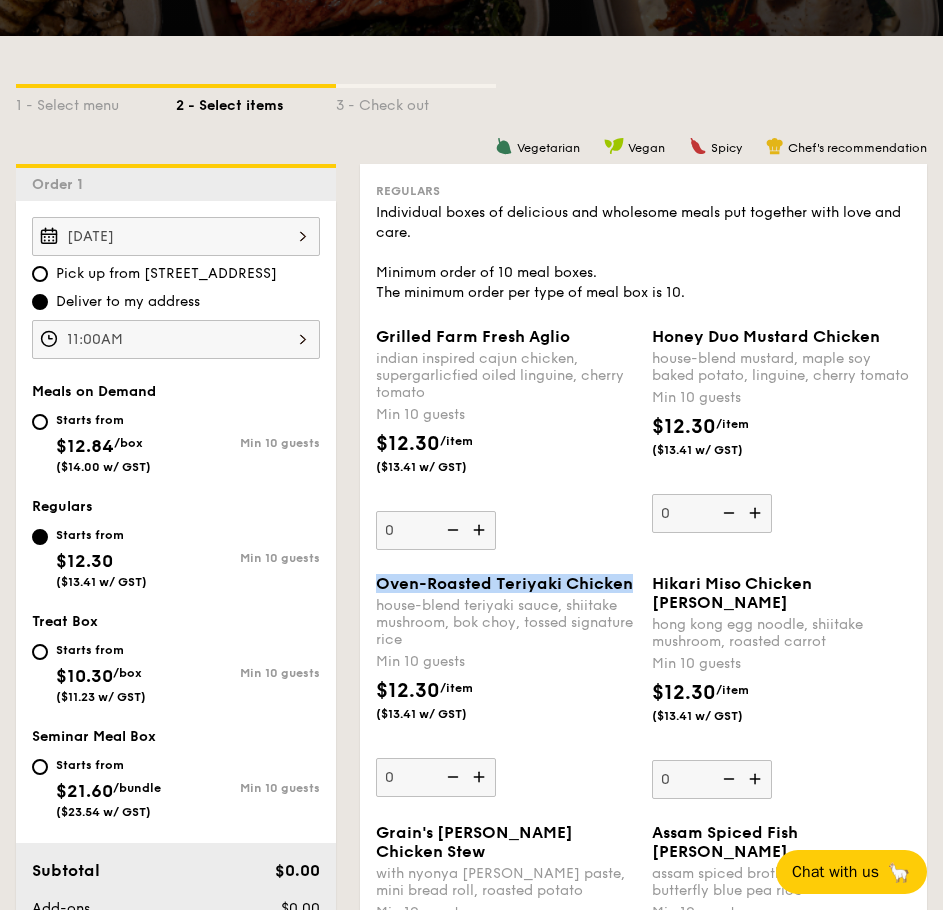 drag, startPoint x: 369, startPoint y: 600, endPoint x: 626, endPoint y: 603, distance: 257.01752 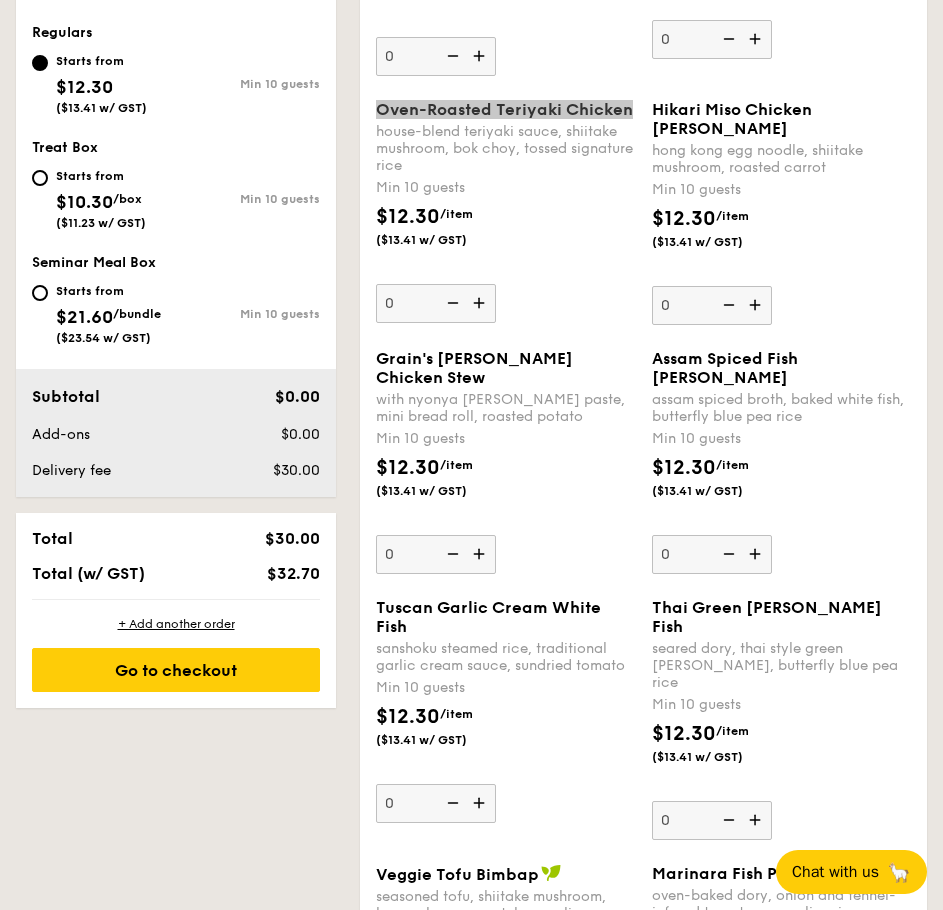 scroll, scrollTop: 900, scrollLeft: 0, axis: vertical 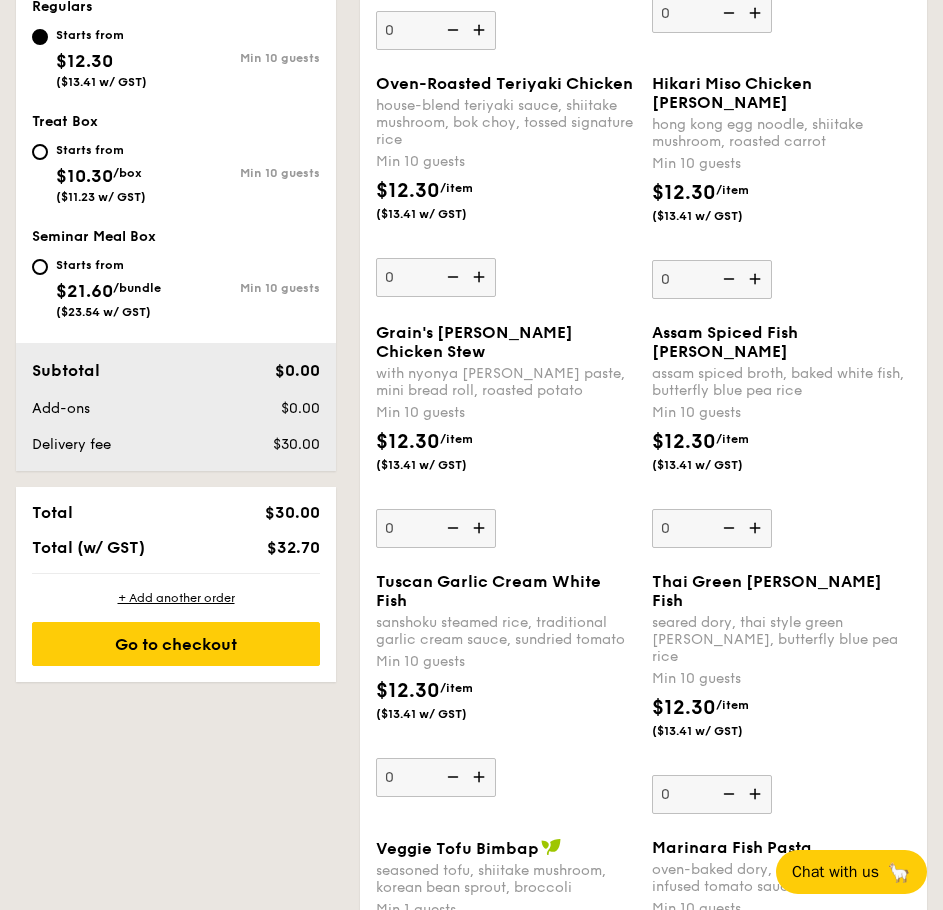 click on "Treat Box" at bounding box center (65, 121) 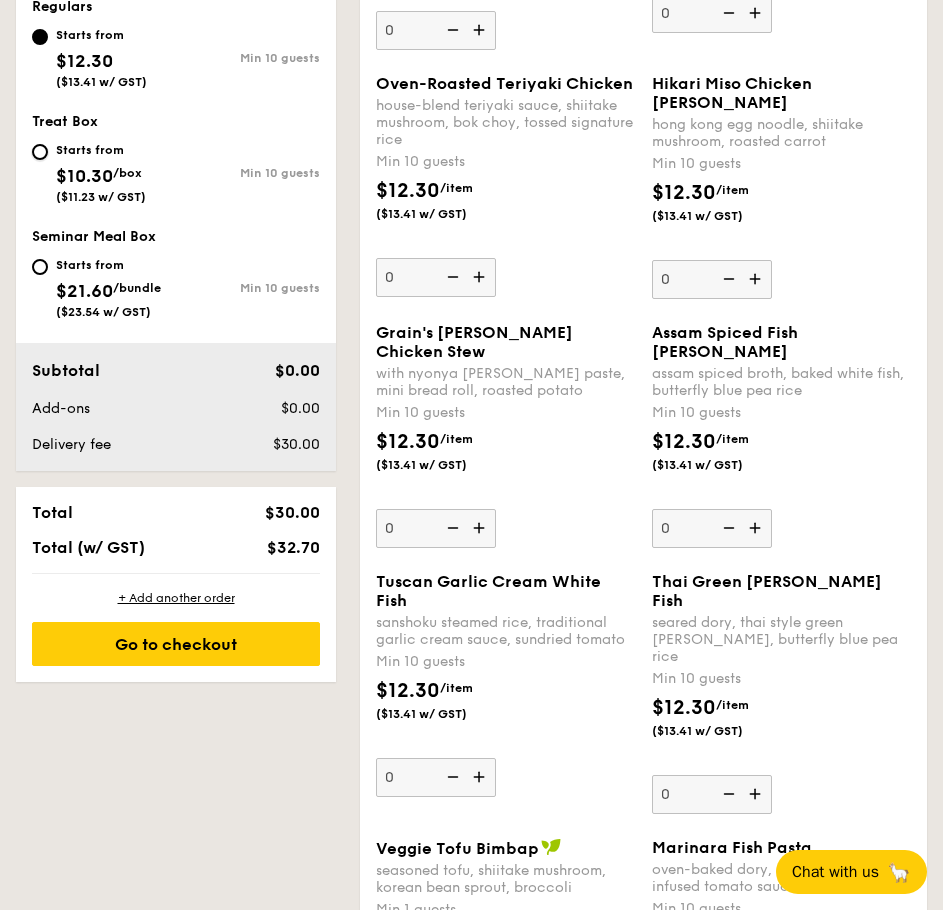 click on "Starts from
$10.30
/box
($11.23 w/ GST)
Min 10 guests" at bounding box center [40, 152] 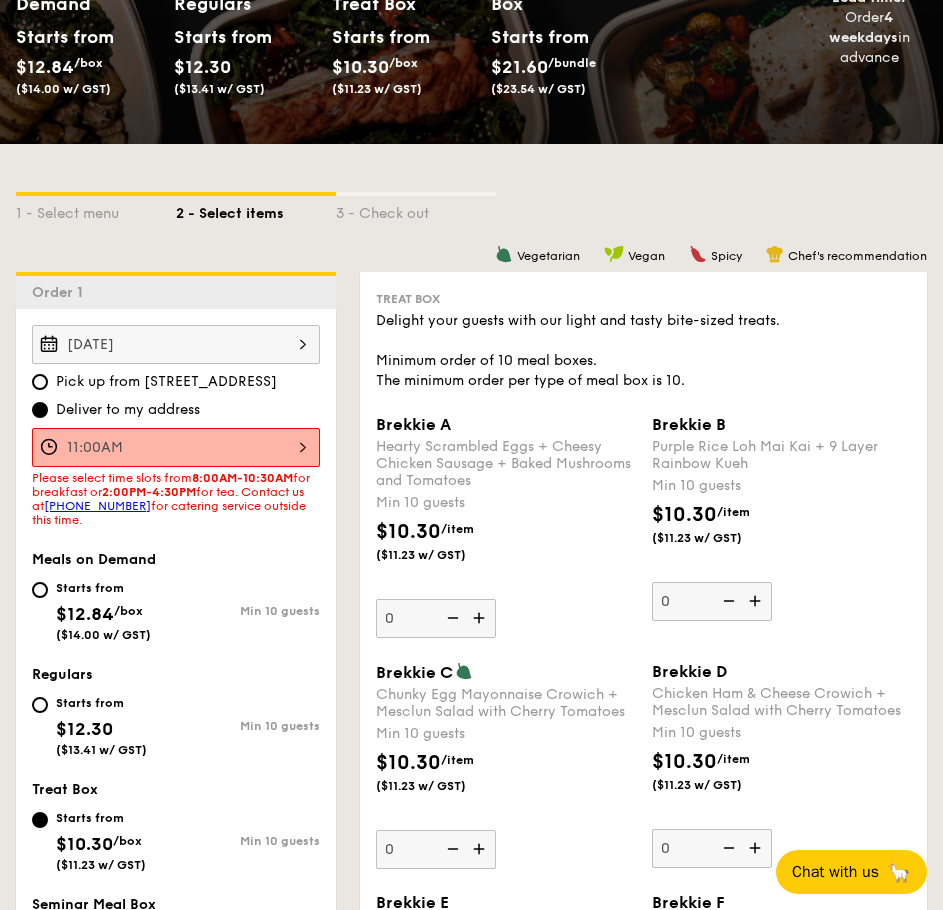 scroll, scrollTop: 300, scrollLeft: 0, axis: vertical 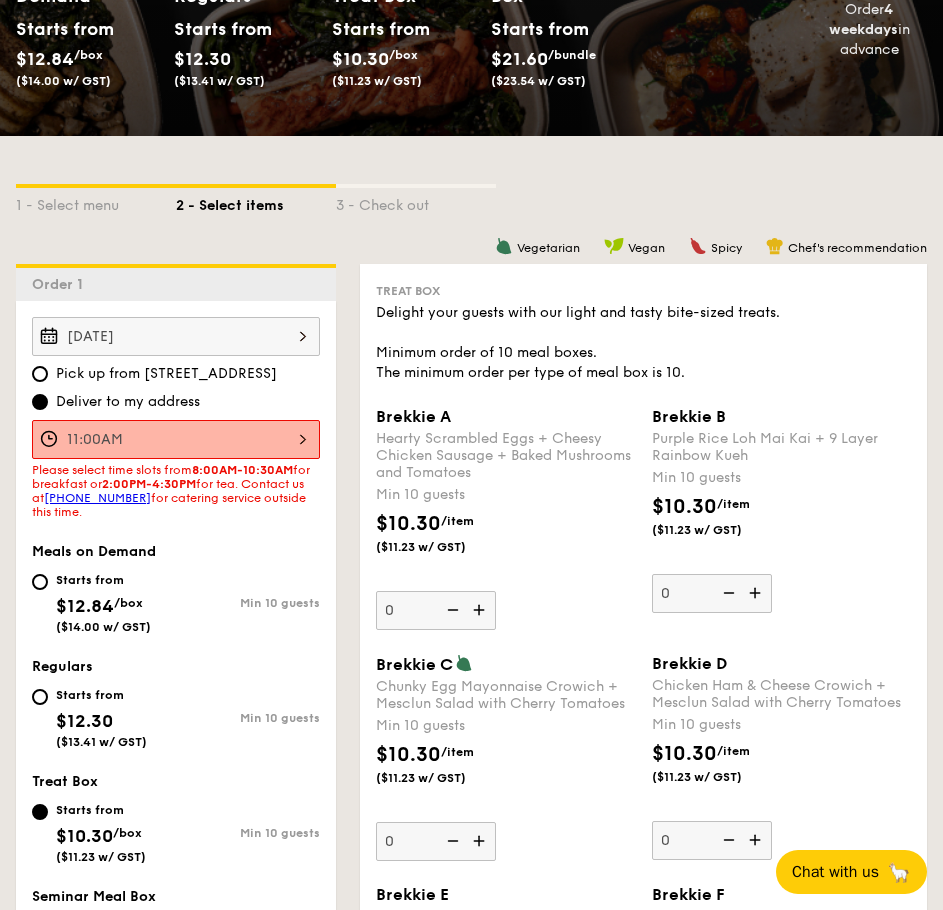 click on "Starts from" at bounding box center [103, 580] 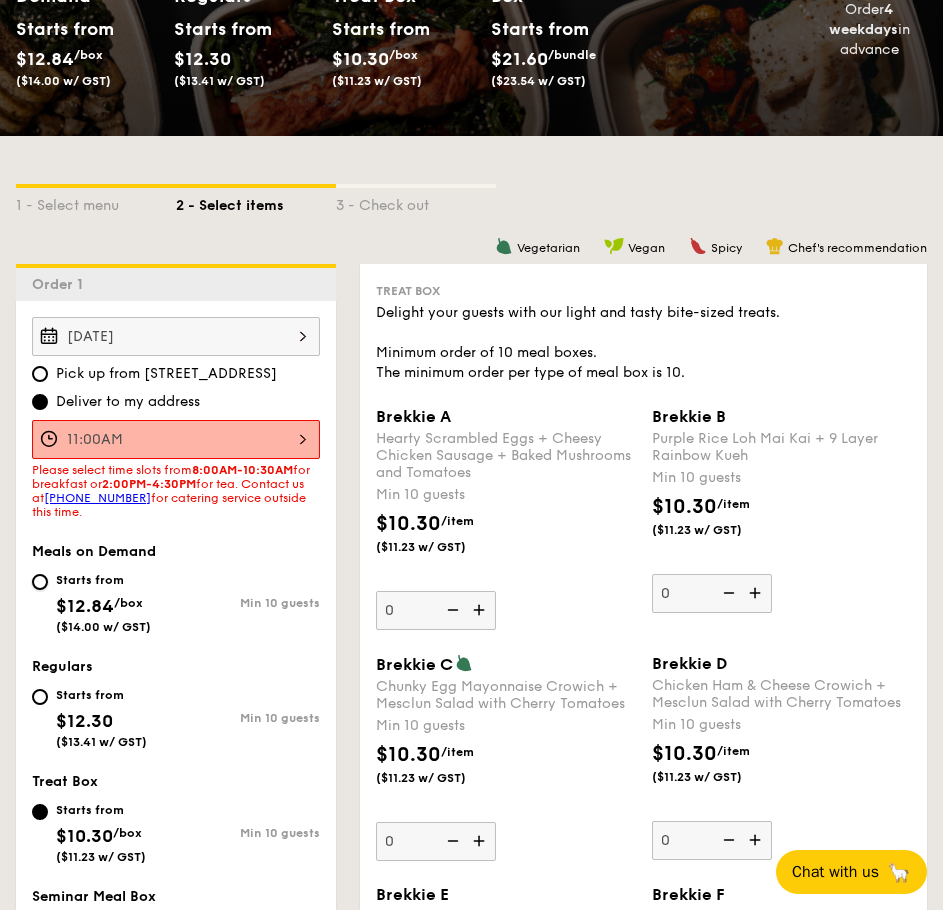 click on "Starts from
$12.84
/box
($14.00 w/ GST)
Min 10 guests" at bounding box center (40, 582) 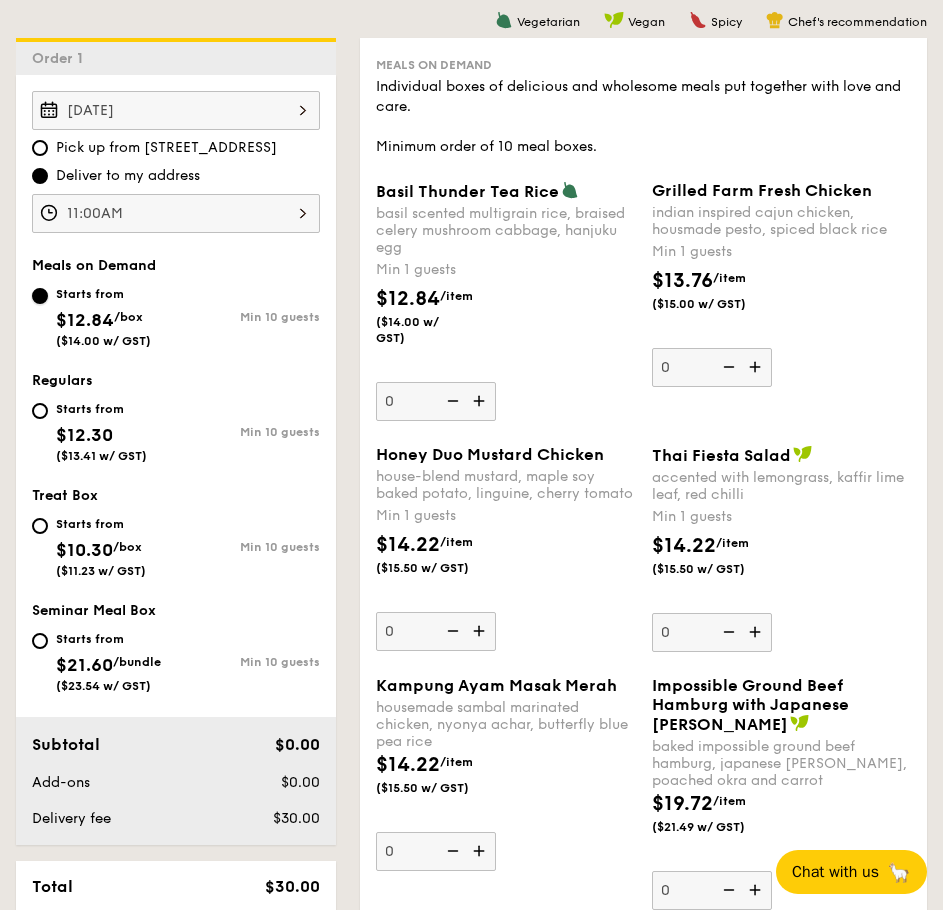 scroll, scrollTop: 600, scrollLeft: 0, axis: vertical 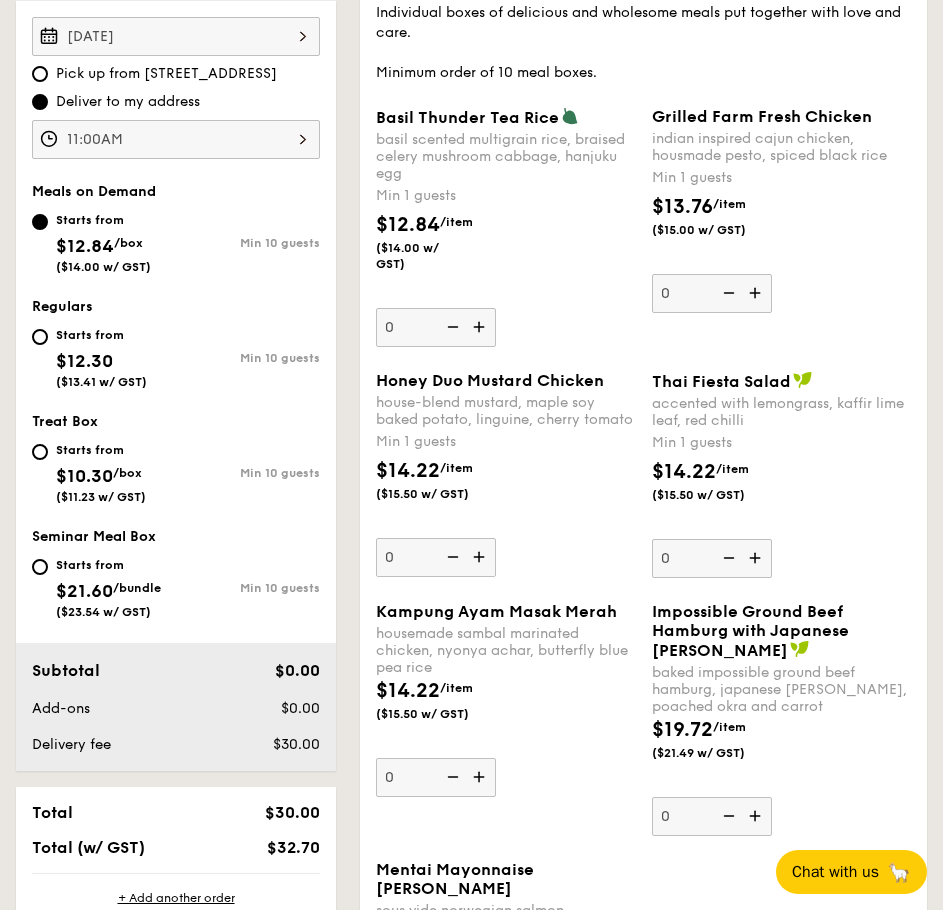 click on "$12.30" at bounding box center (84, 361) 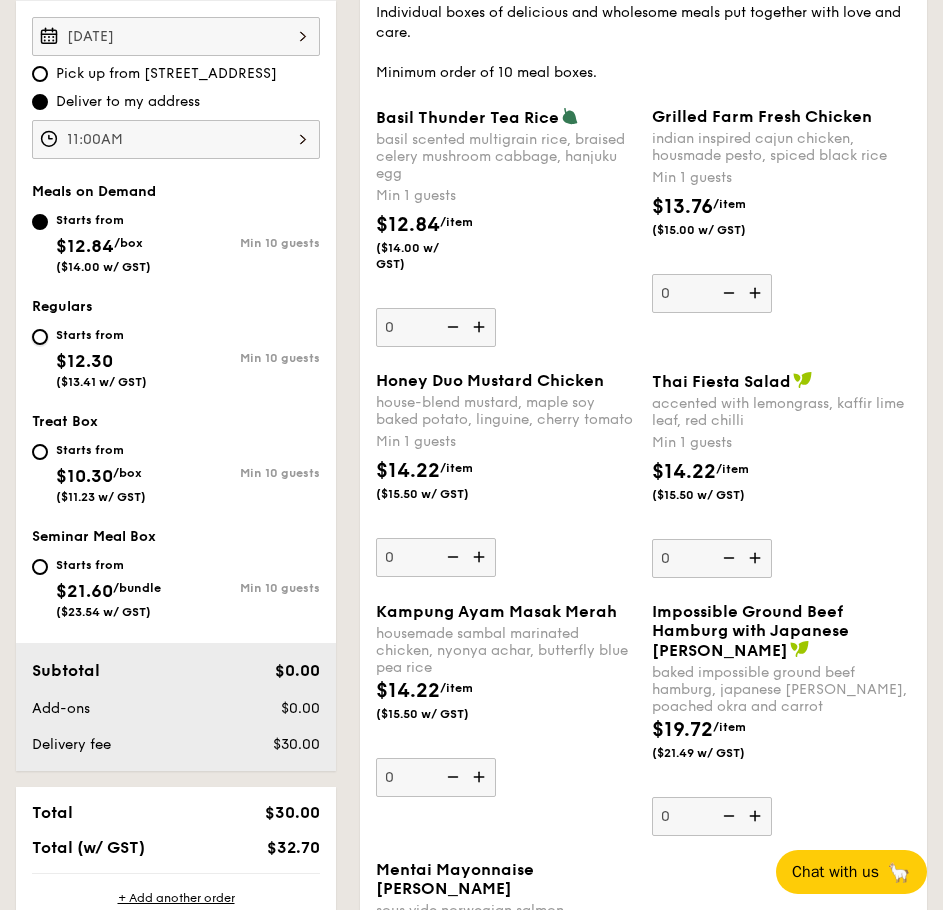click on "Starts from
$12.30
($13.41 w/ GST)
Min 10 guests" at bounding box center (40, 337) 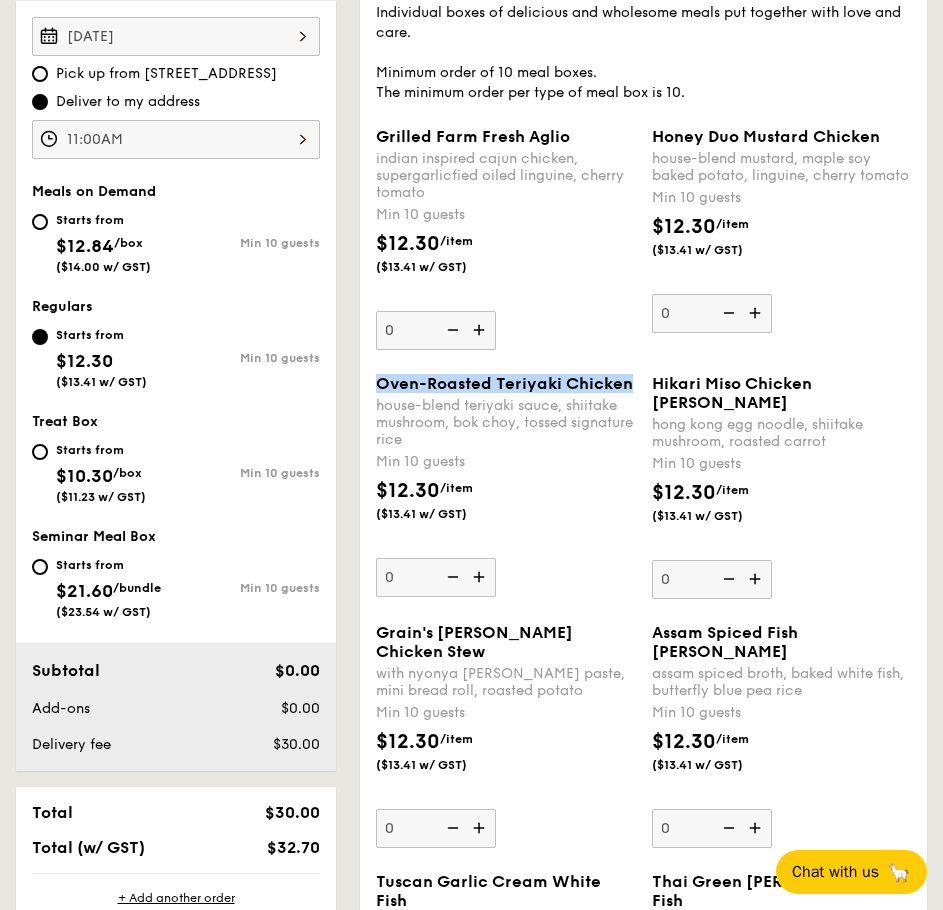 drag, startPoint x: 382, startPoint y: 405, endPoint x: 628, endPoint y: 410, distance: 246.05081 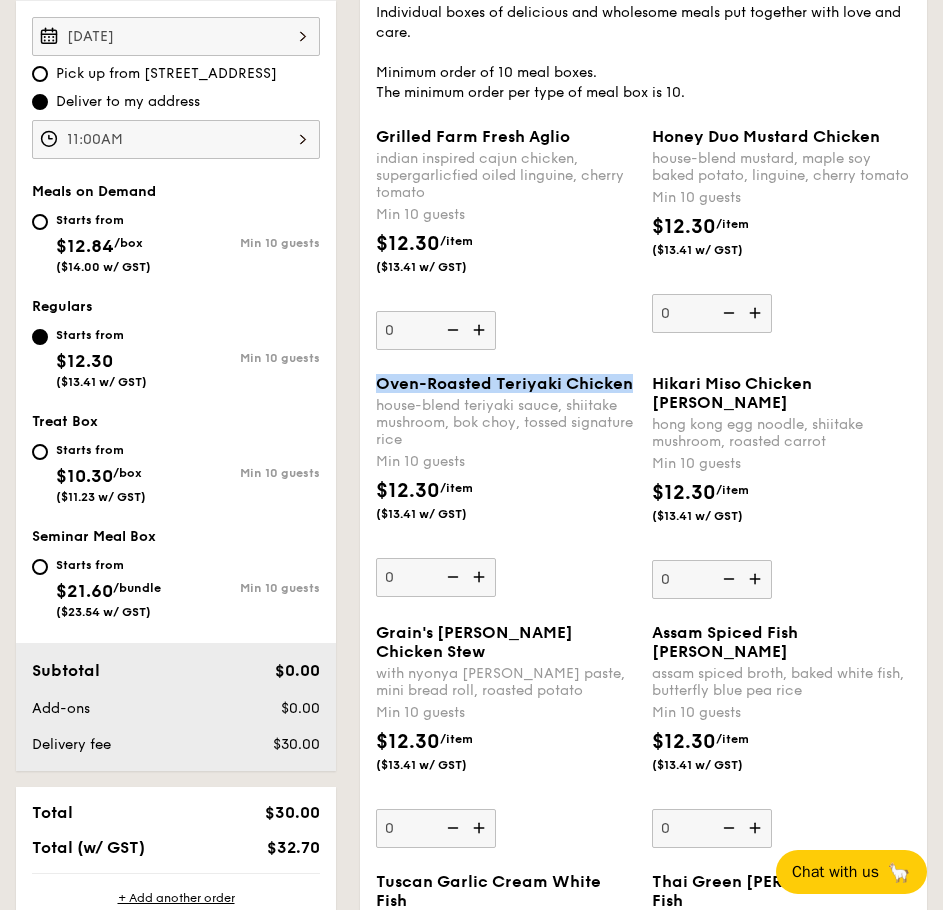 copy on "Oven-Roasted Teriyaki Chicken" 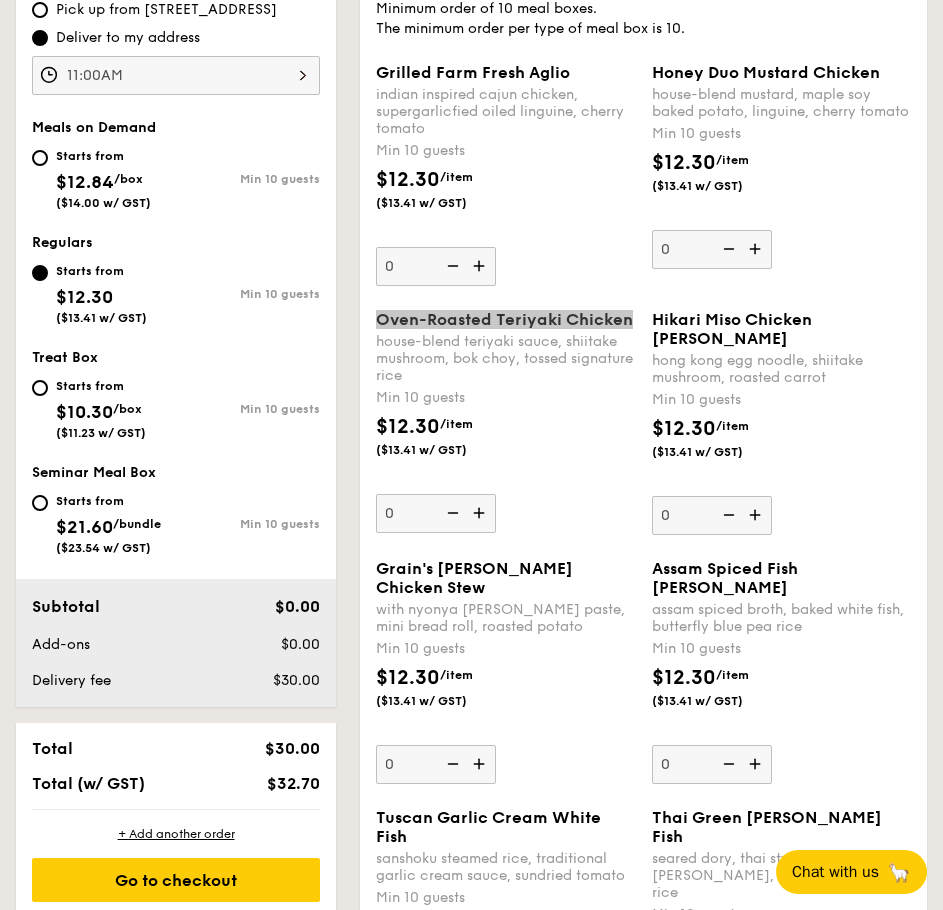 scroll, scrollTop: 700, scrollLeft: 0, axis: vertical 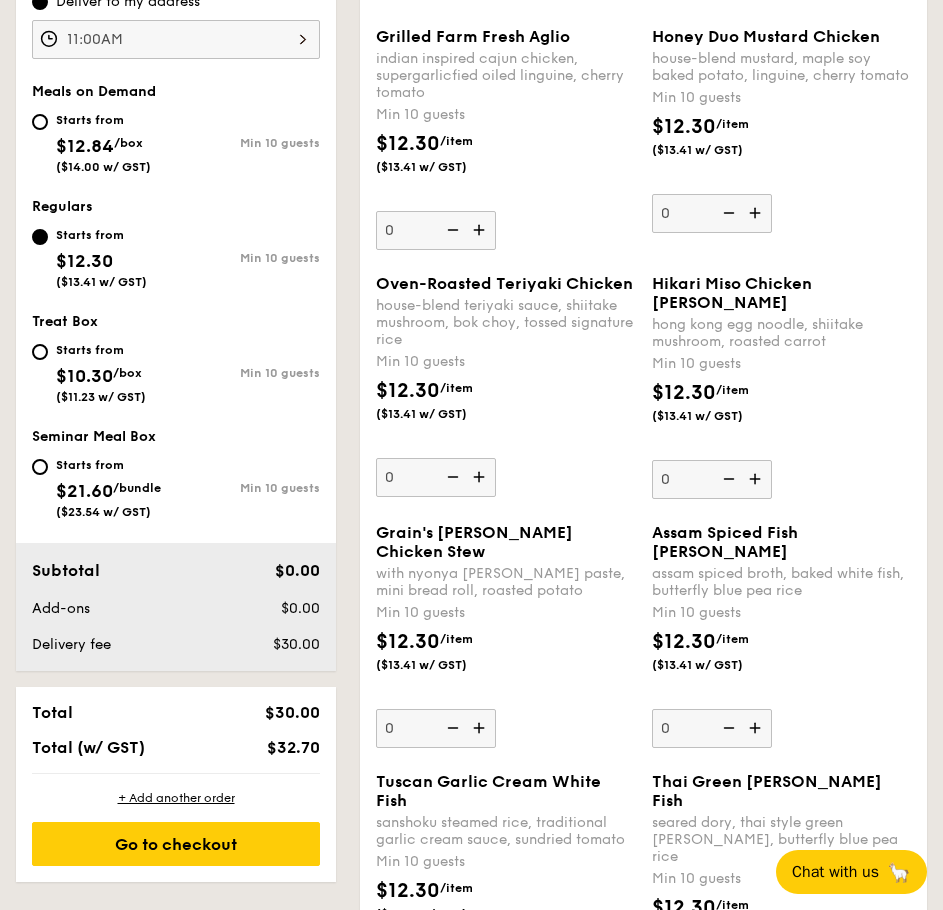 click on "Starts from
$10.30
/box
($11.23 w/ GST)" at bounding box center (104, 371) 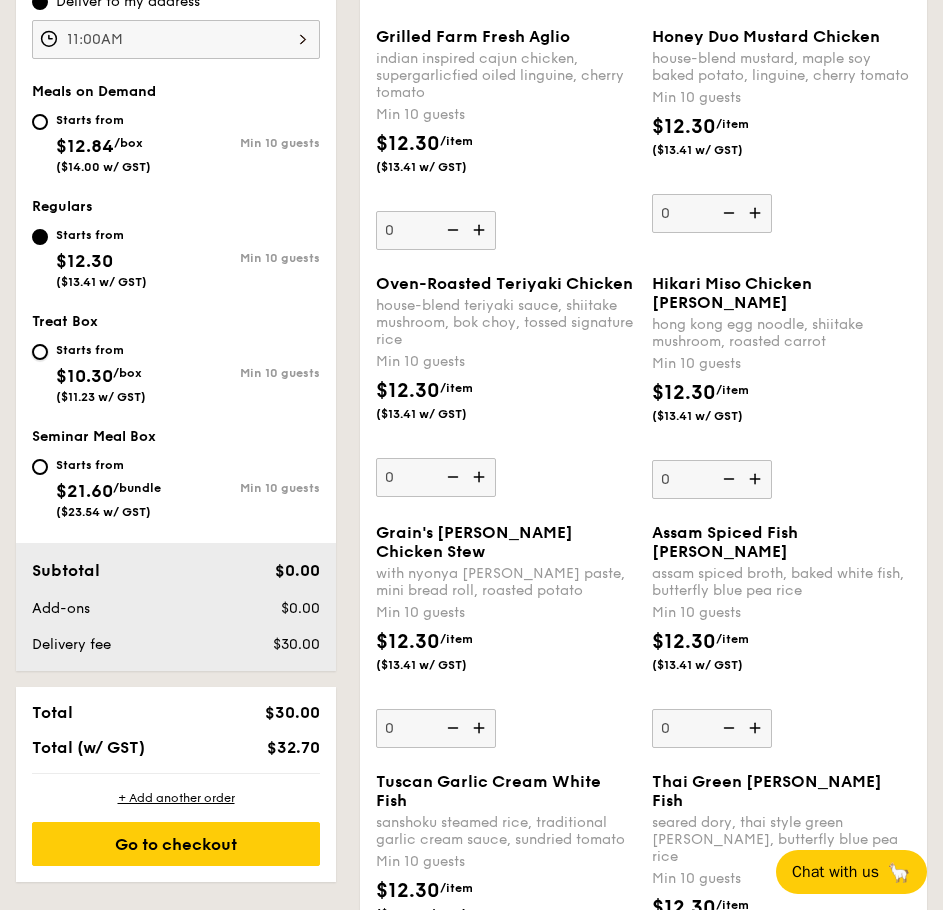 click on "Starts from
$10.30
/box
($11.23 w/ GST)
Min 10 guests" at bounding box center [40, 352] 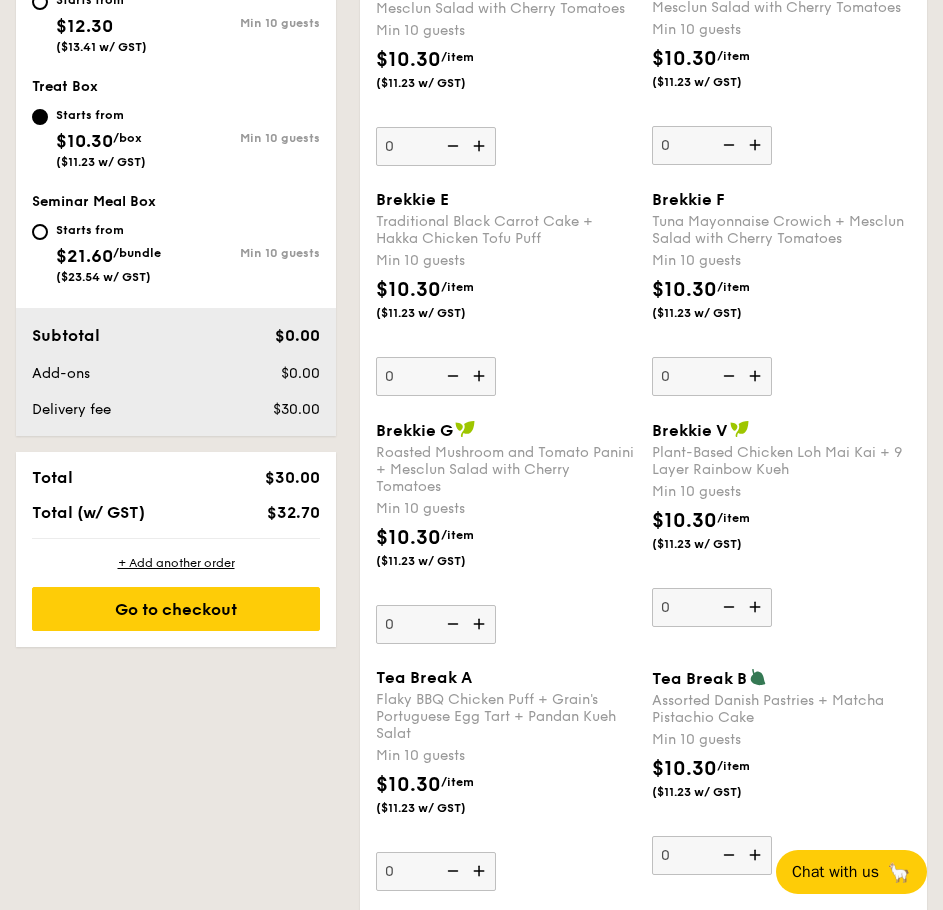 scroll, scrollTop: 1000, scrollLeft: 0, axis: vertical 